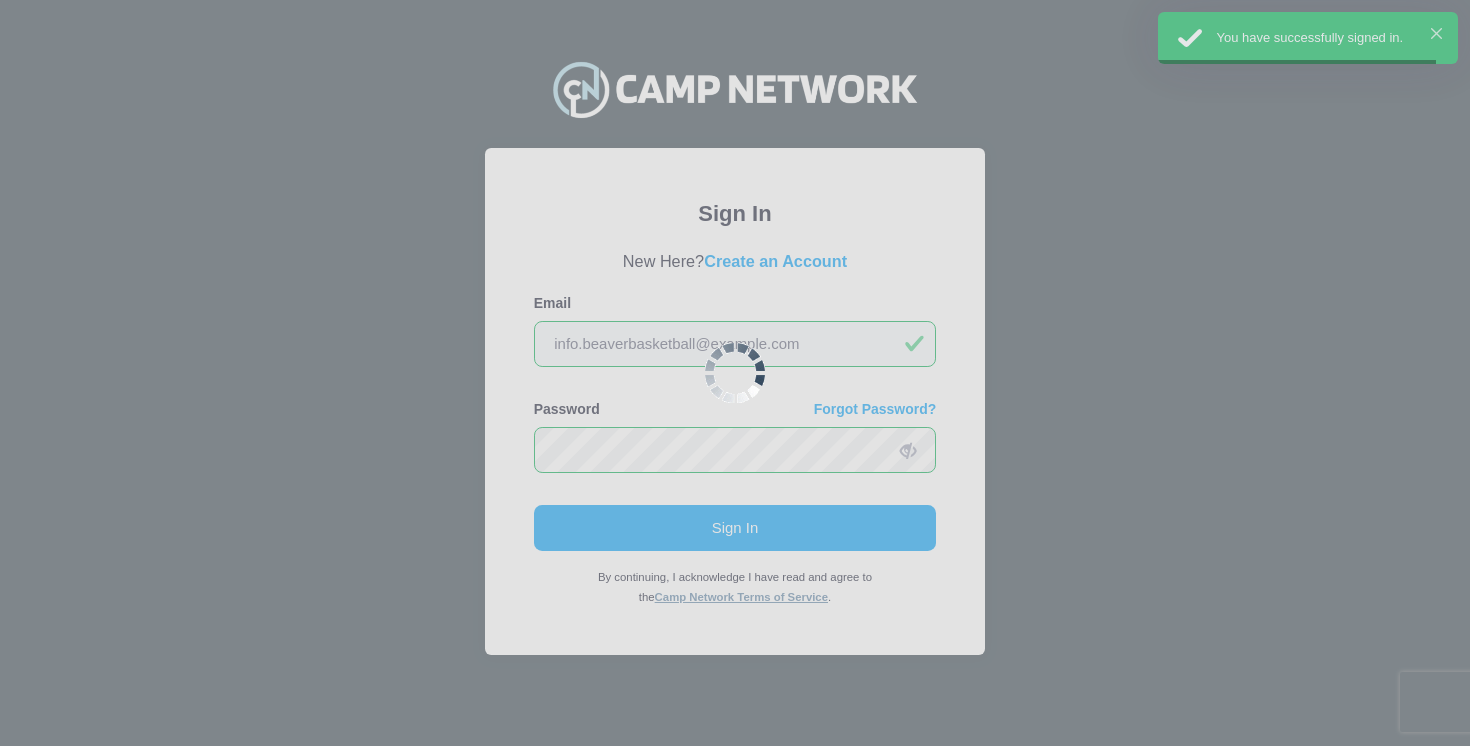 scroll, scrollTop: 0, scrollLeft: 0, axis: both 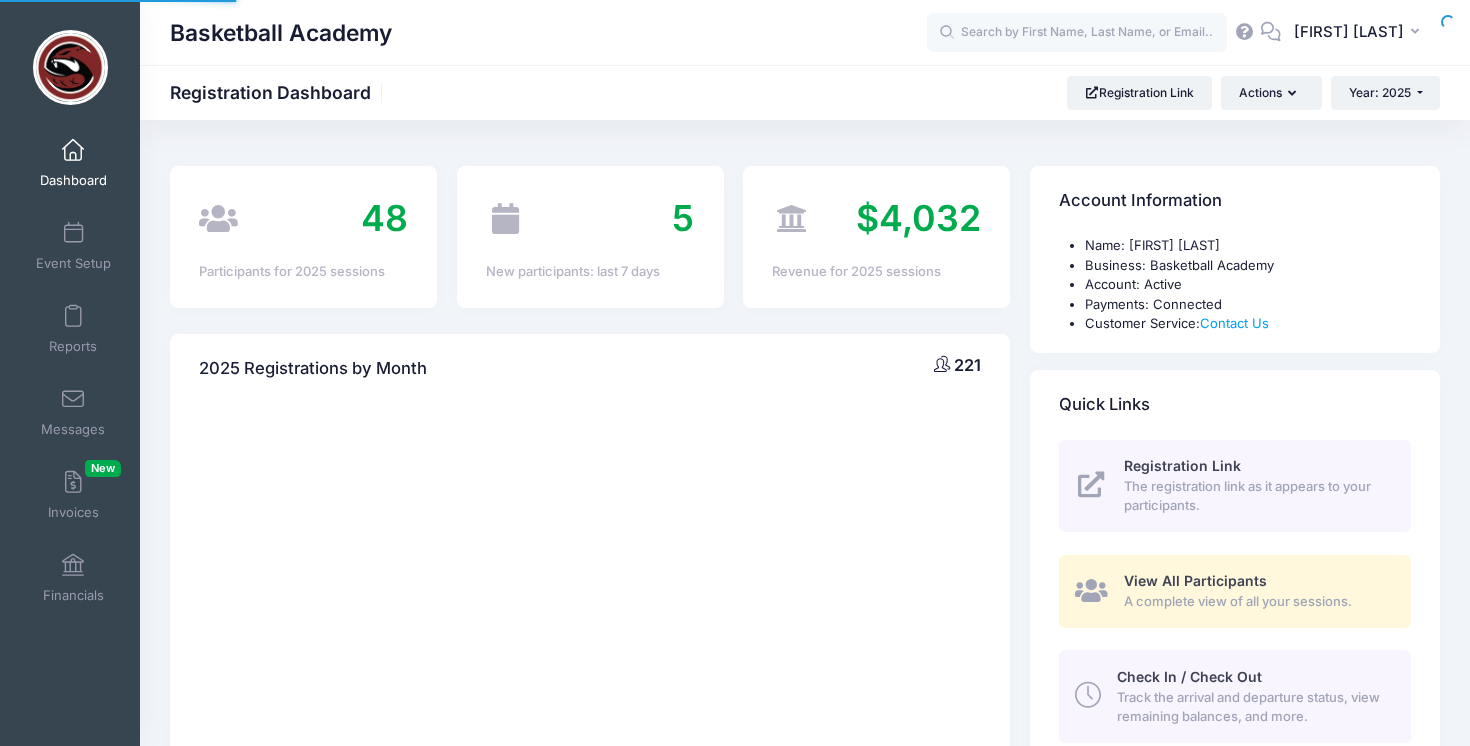 select 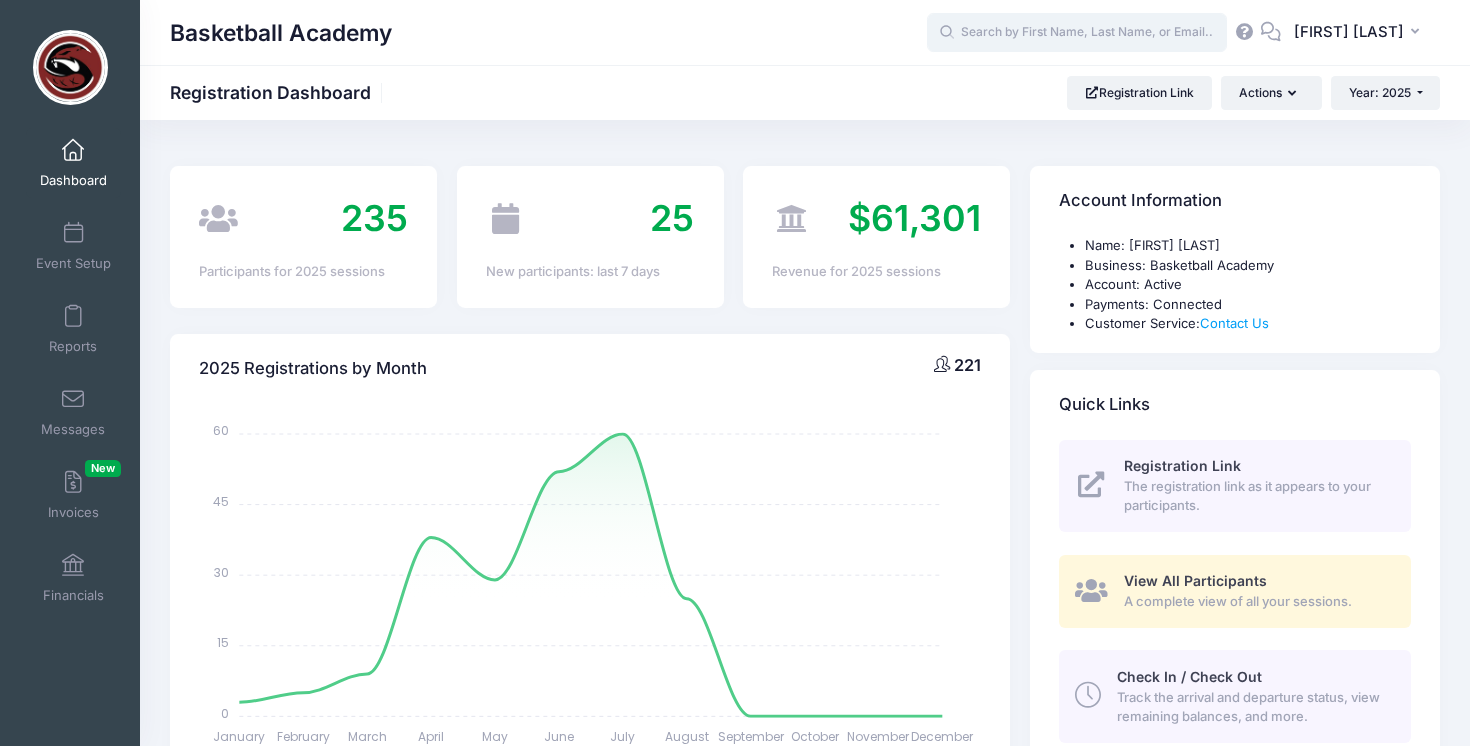 click at bounding box center (1077, 33) 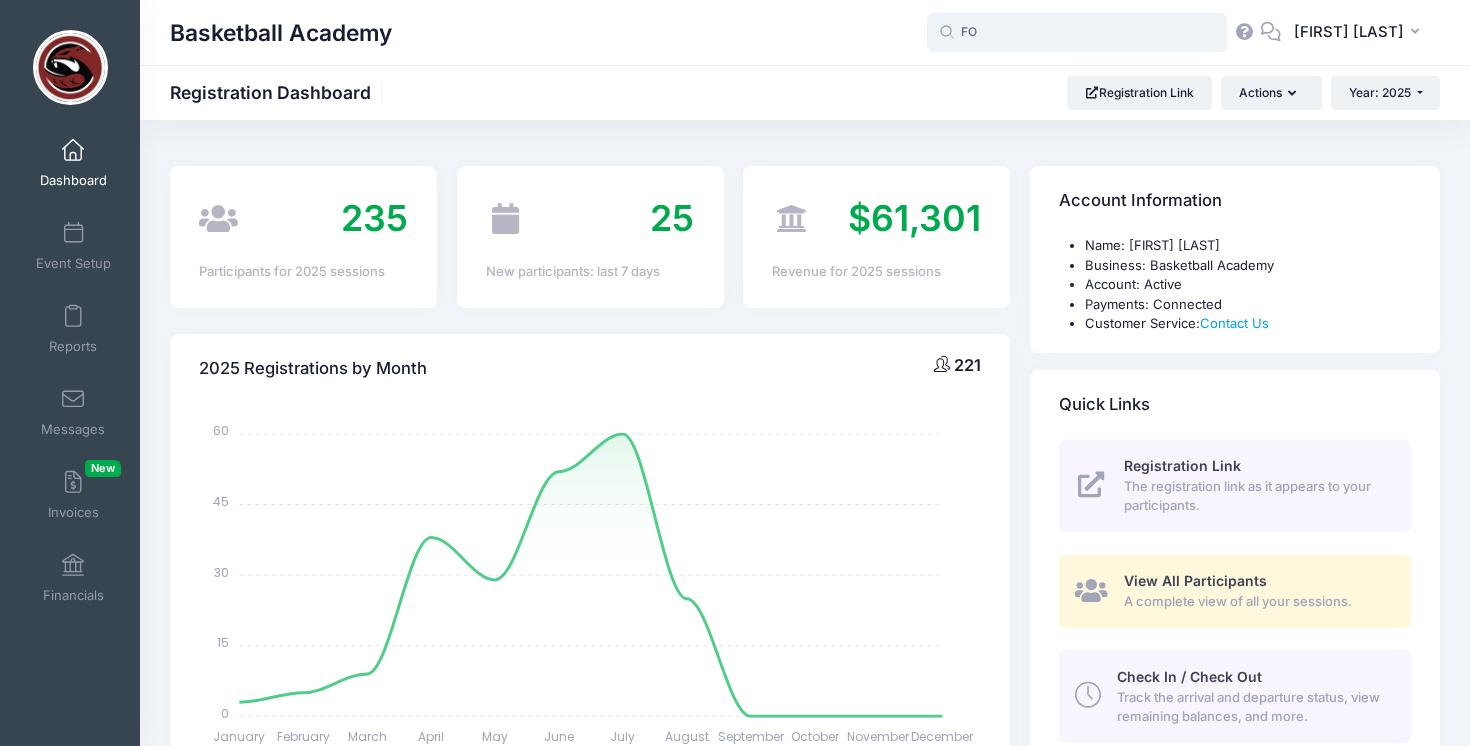 type on "F" 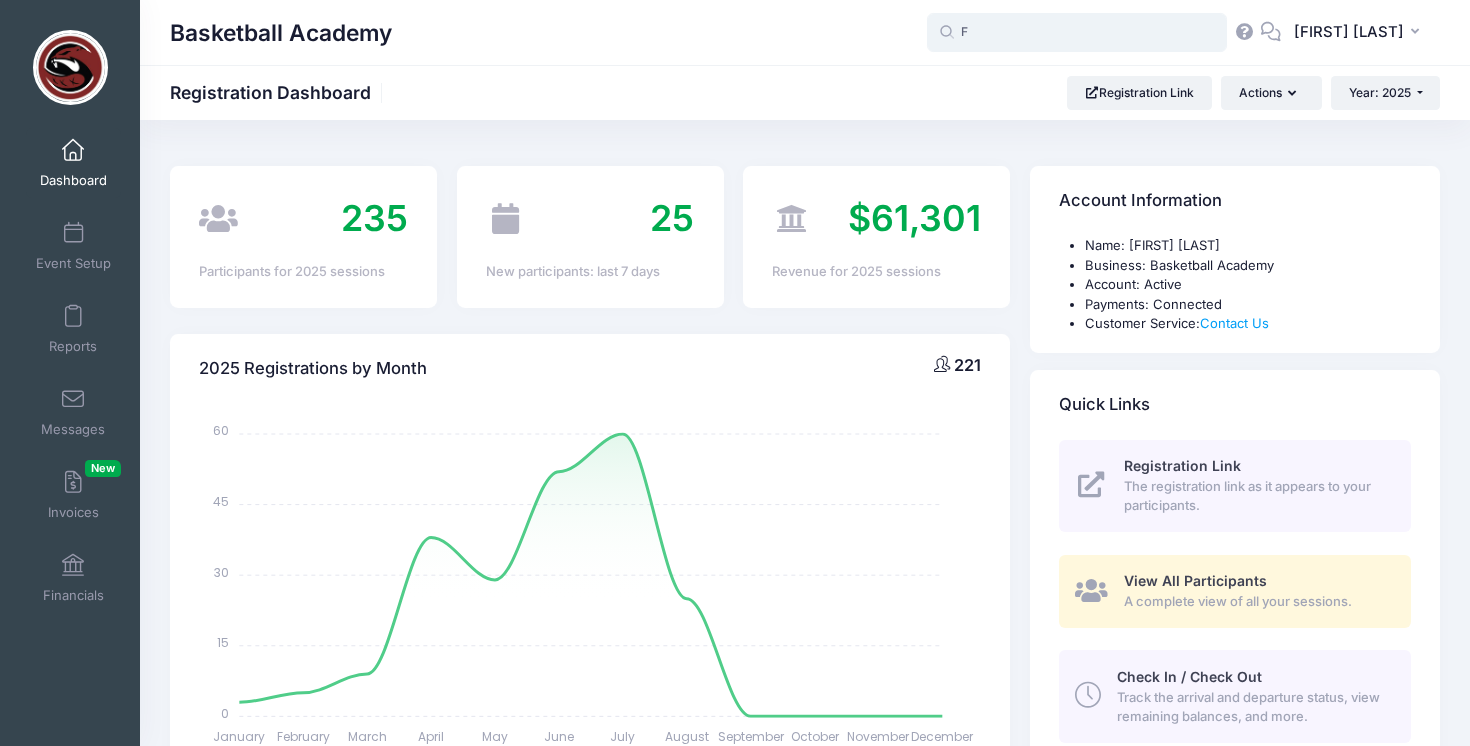 type 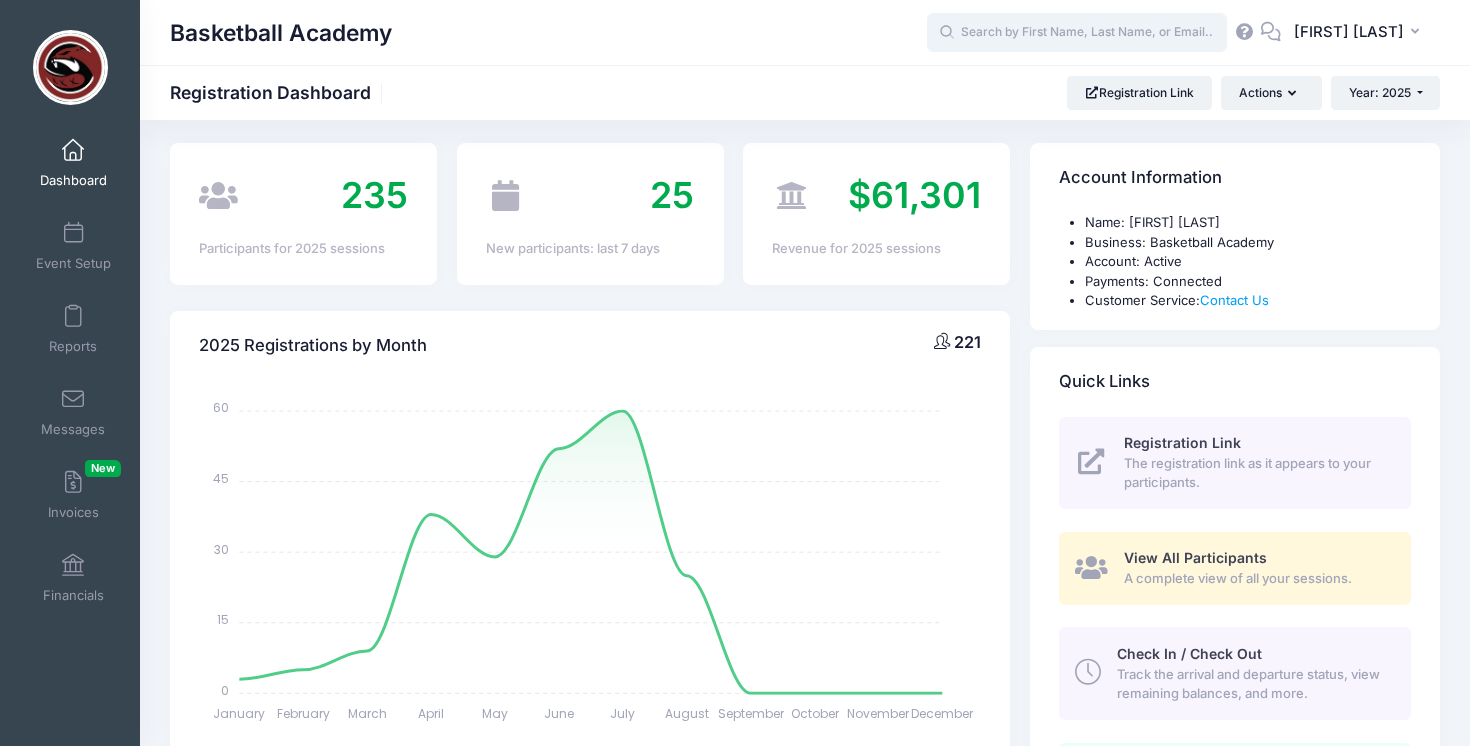 scroll, scrollTop: 25, scrollLeft: 0, axis: vertical 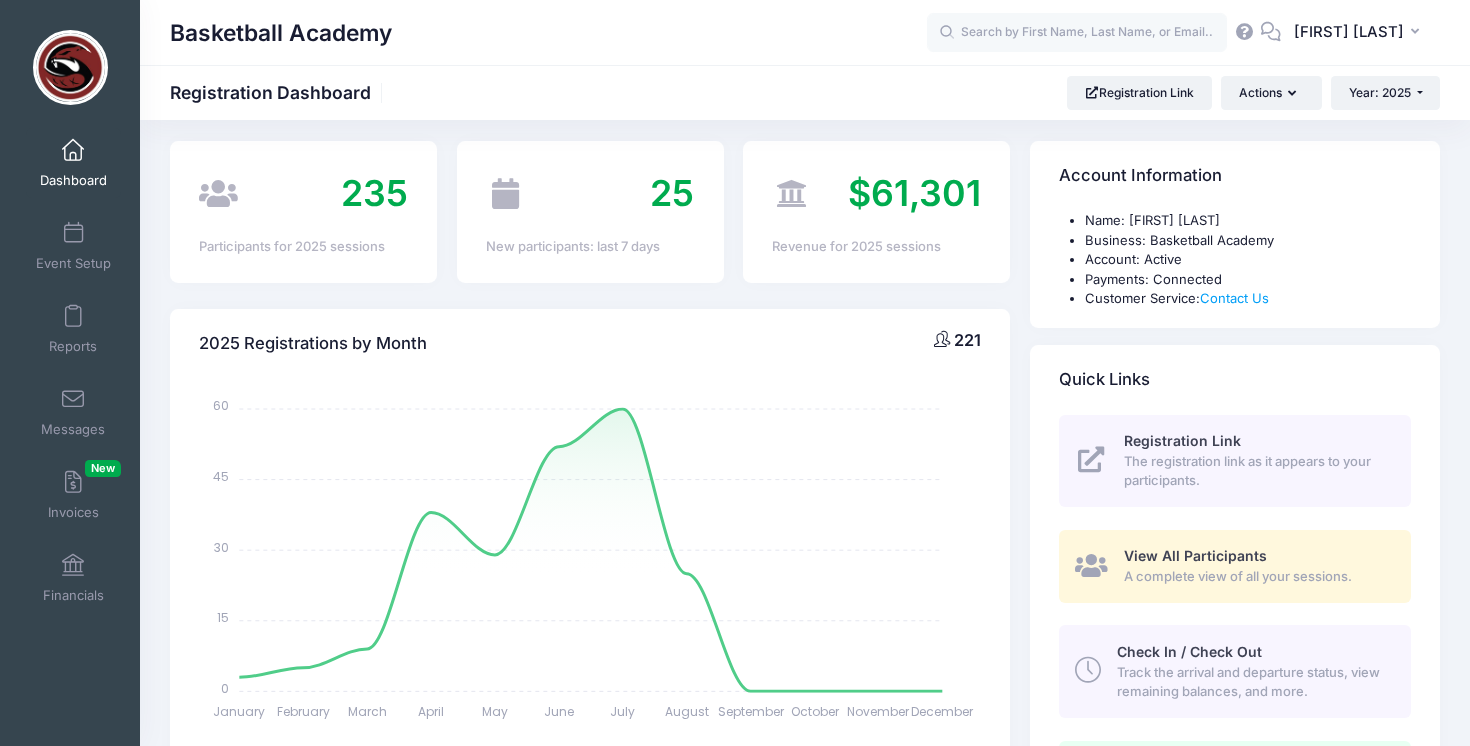 click on "Account Information
Name: Larry Anderson
Business: Basketball Academy
Account: Active
Payments: Connected
Customer Service:  Contact Us
Quick Links
Registration Link
The registration link as it appears to your participants.
View All Participants
A complete view of all your sessions.
Check In / Check Out" at bounding box center [1235, 548] 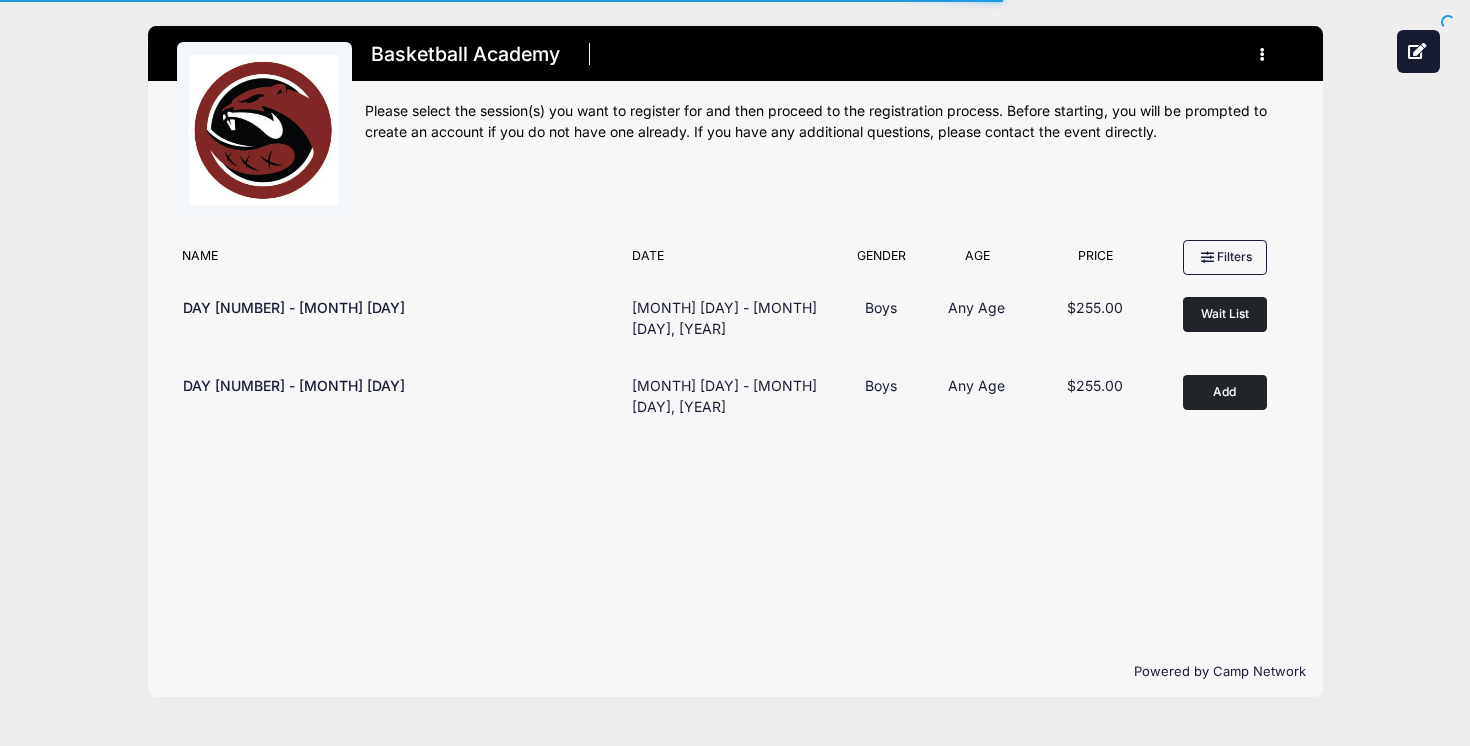scroll, scrollTop: 0, scrollLeft: 0, axis: both 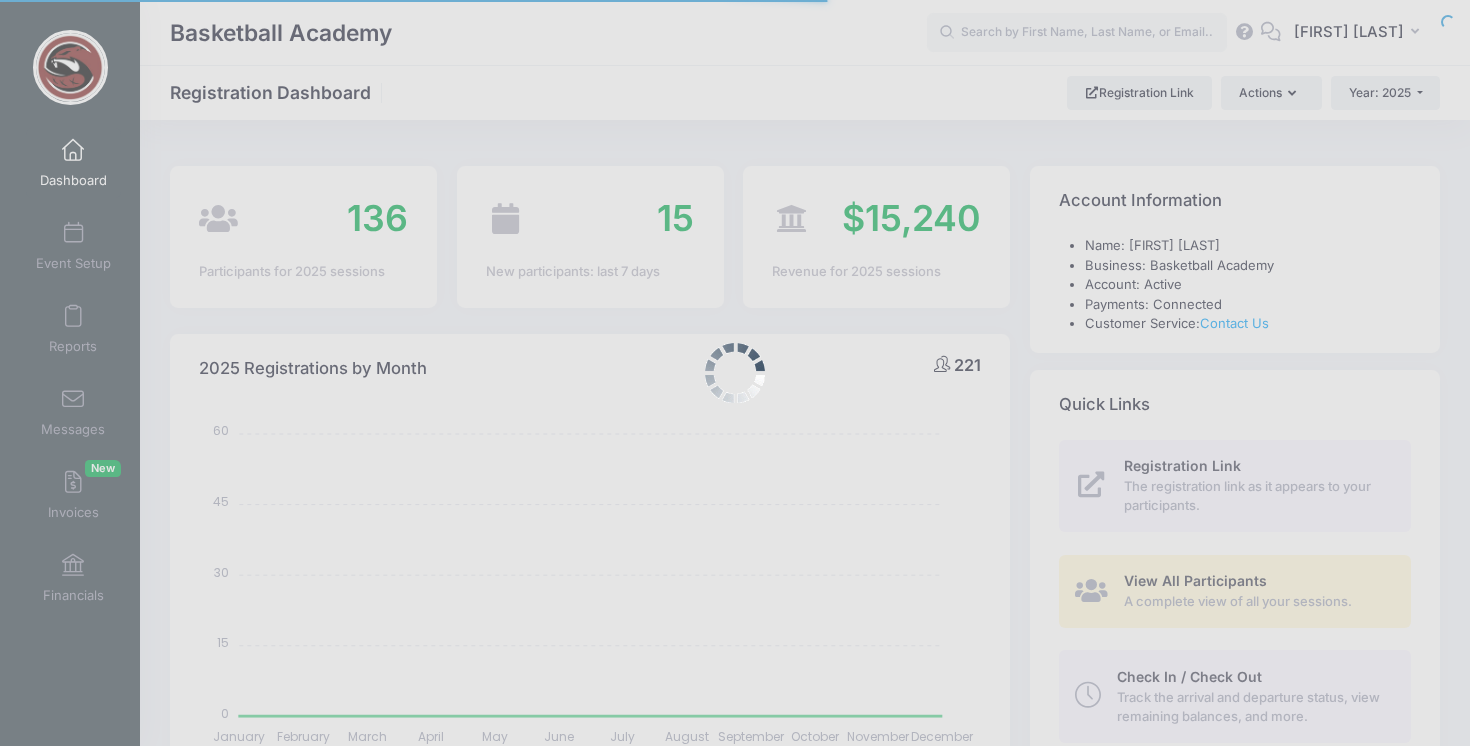 select 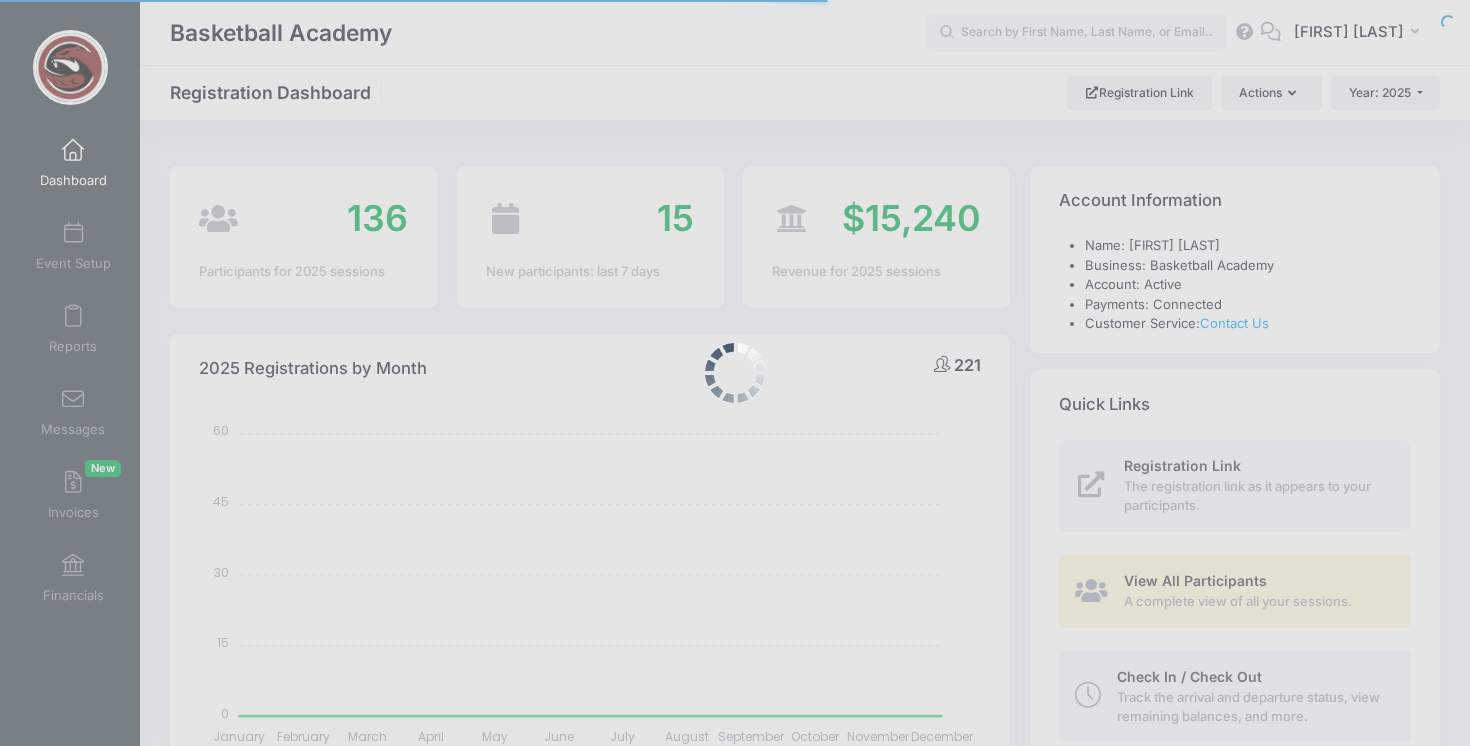 scroll, scrollTop: 0, scrollLeft: 0, axis: both 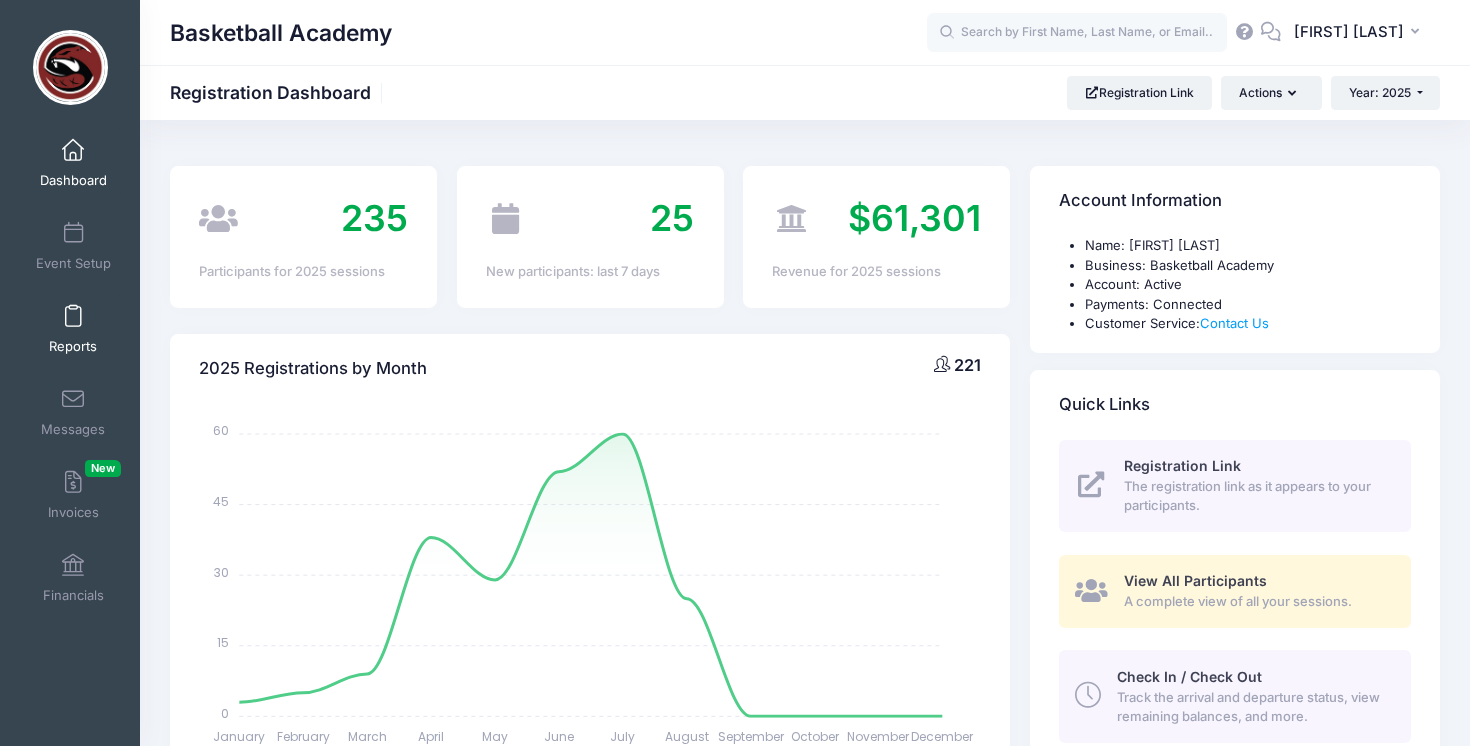 click on "Reports" at bounding box center [73, 346] 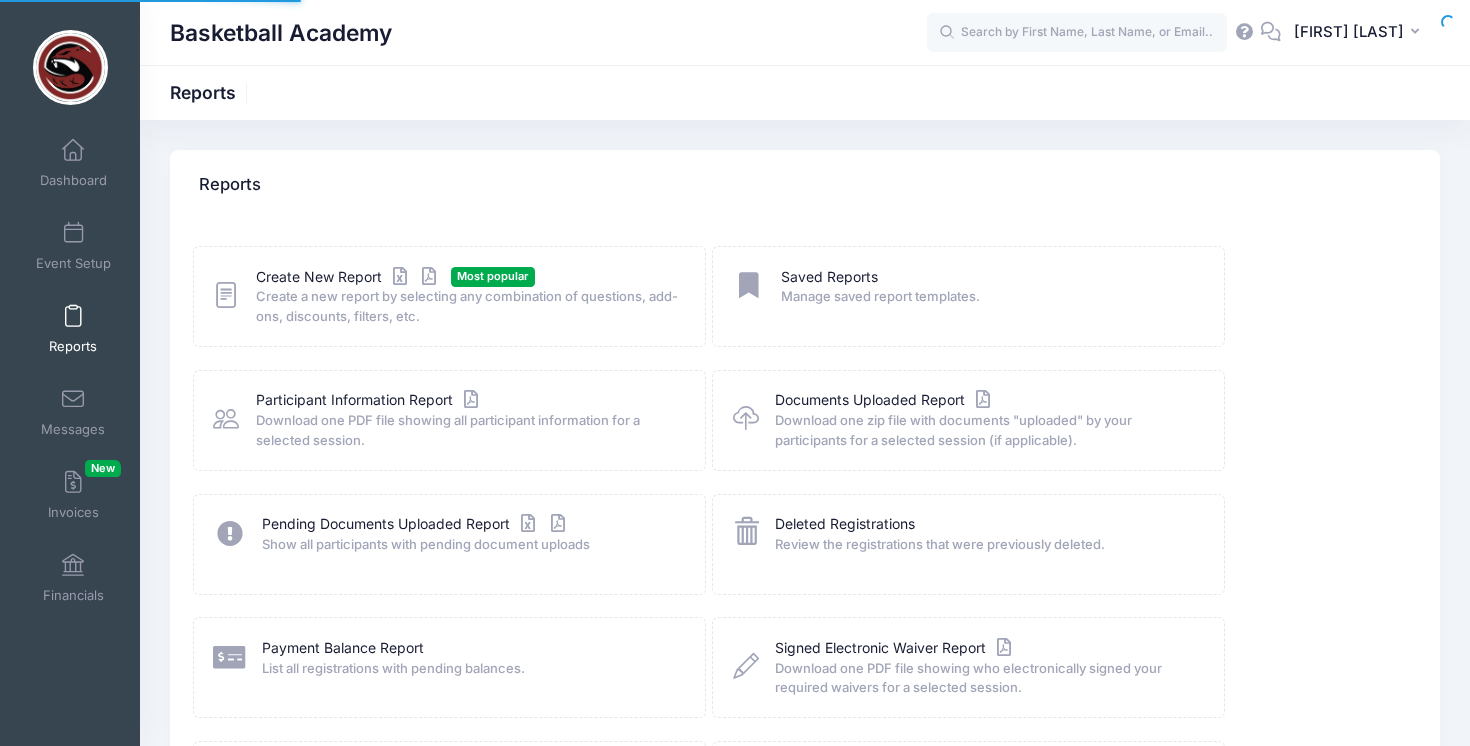 scroll, scrollTop: 0, scrollLeft: 0, axis: both 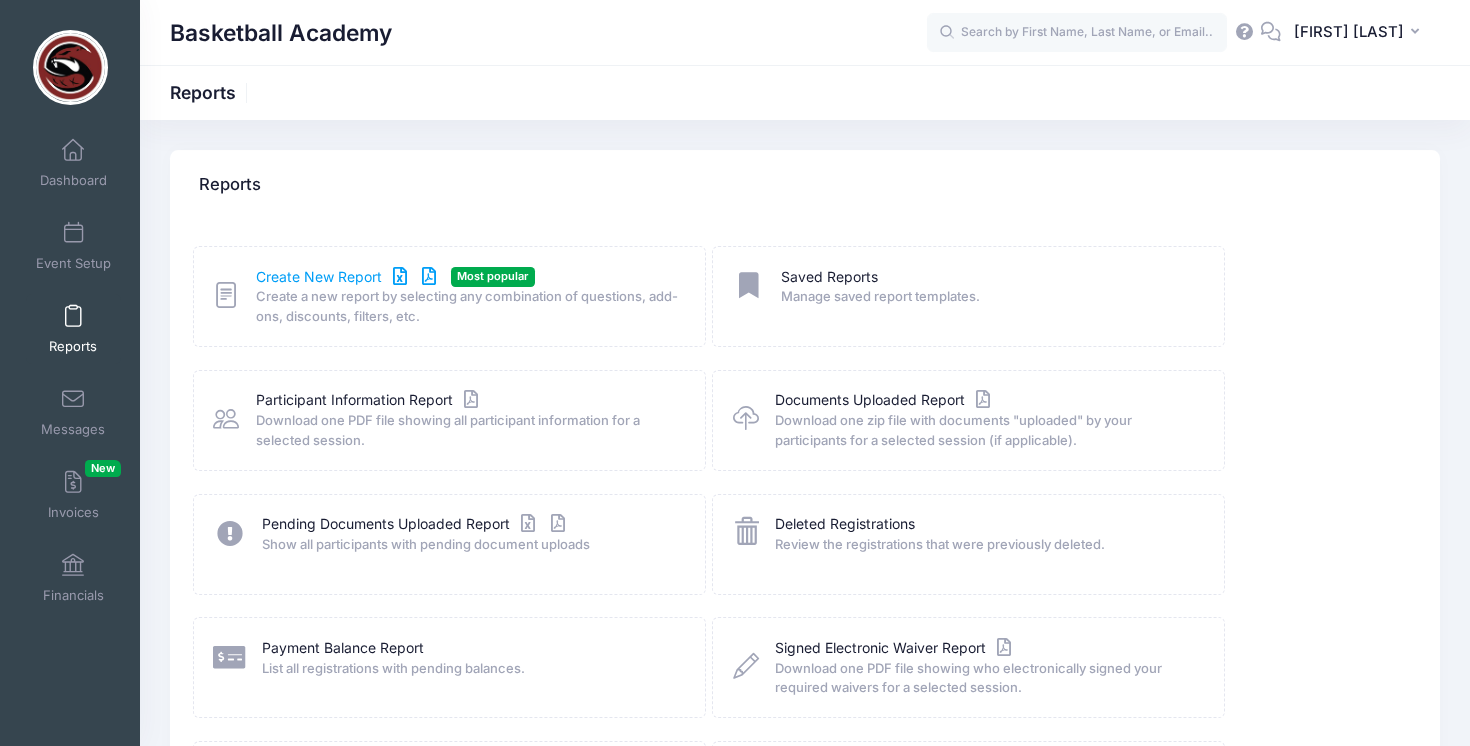 click on "Create New Report" at bounding box center [349, 277] 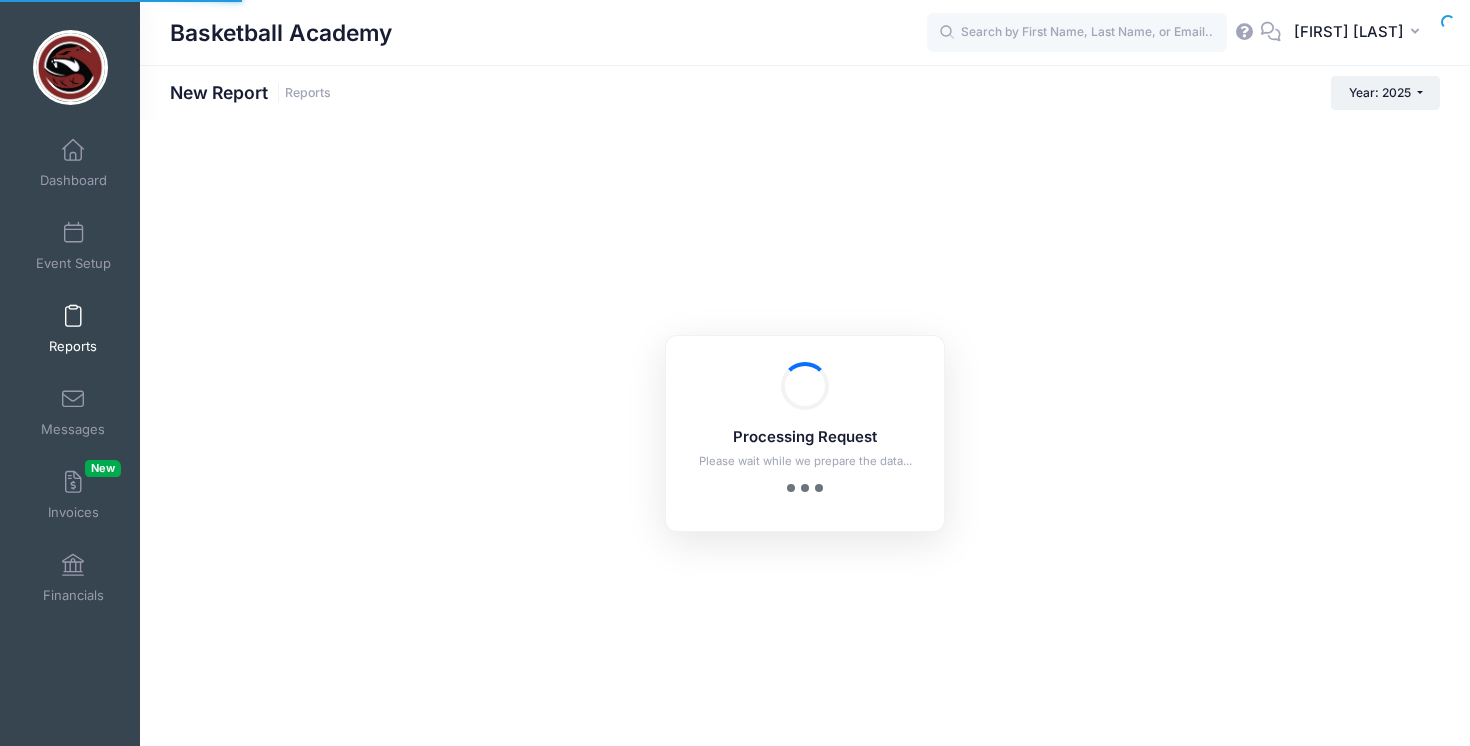 scroll, scrollTop: 0, scrollLeft: 0, axis: both 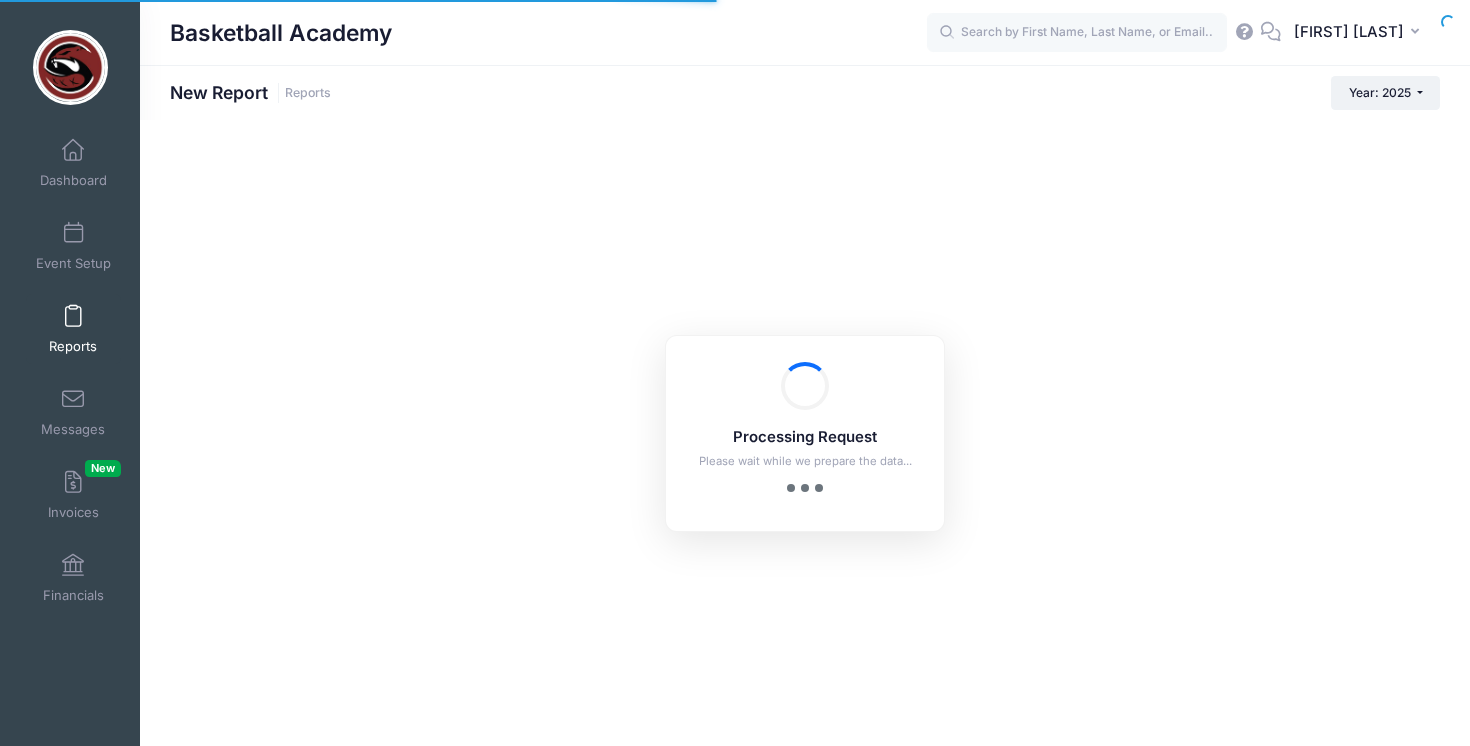 checkbox on "true" 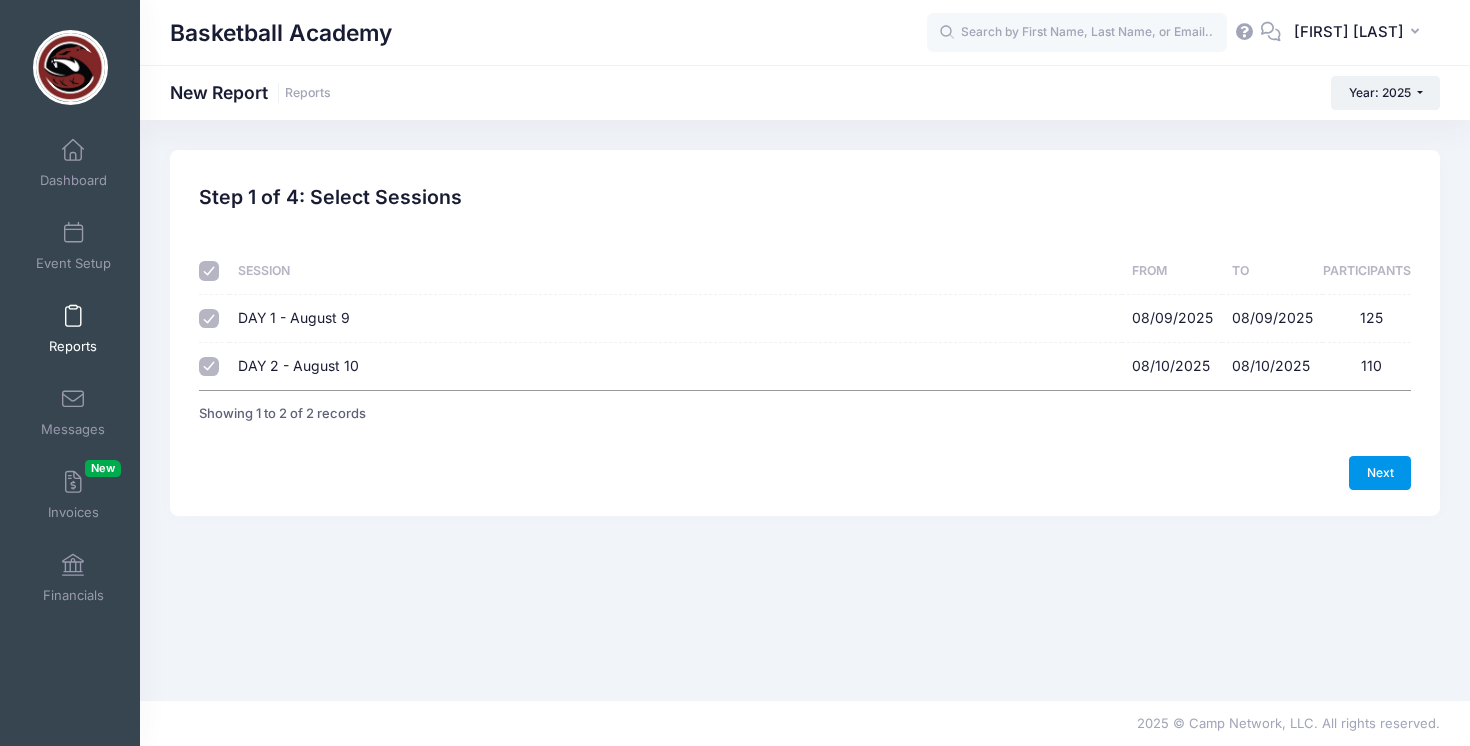 click on "Next" at bounding box center [1380, 473] 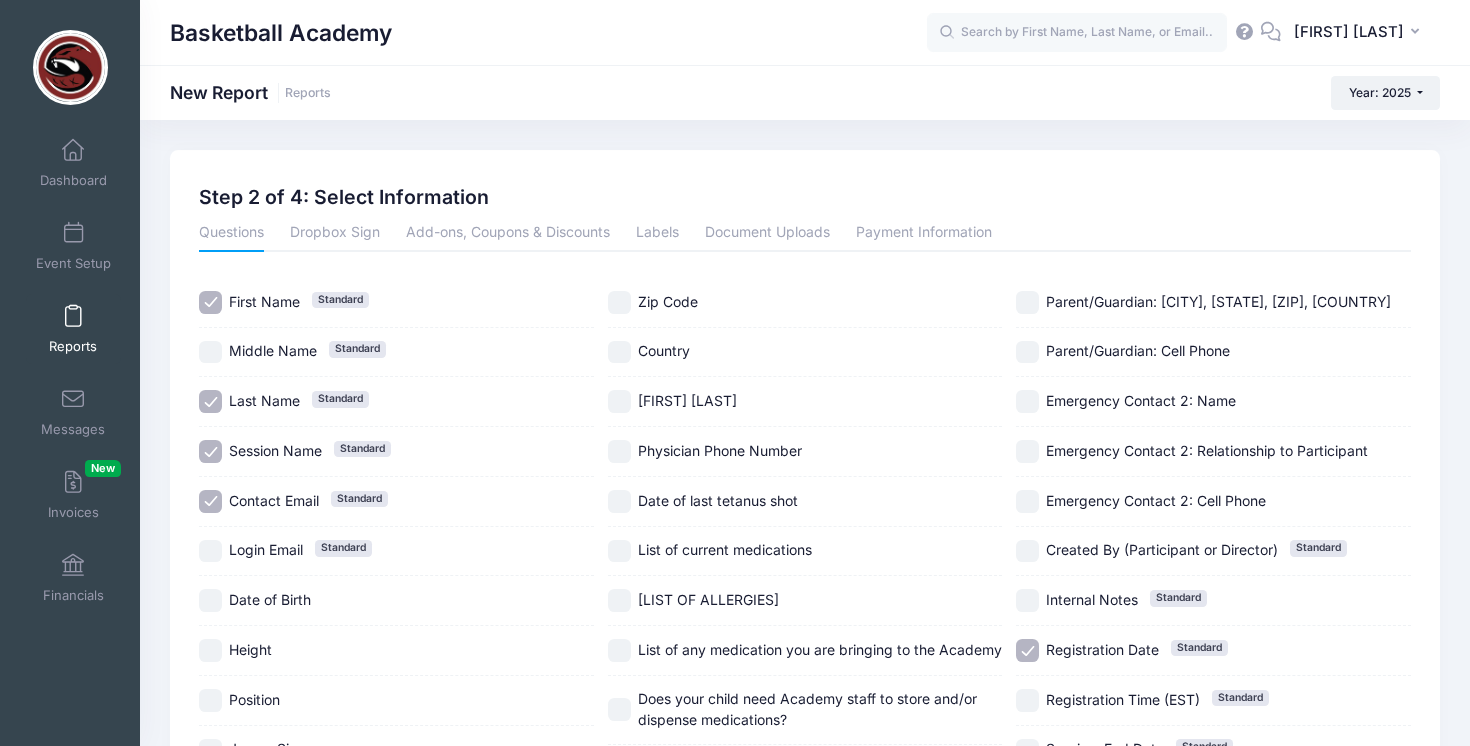 click on "Session Name Standard" at bounding box center (210, 451) 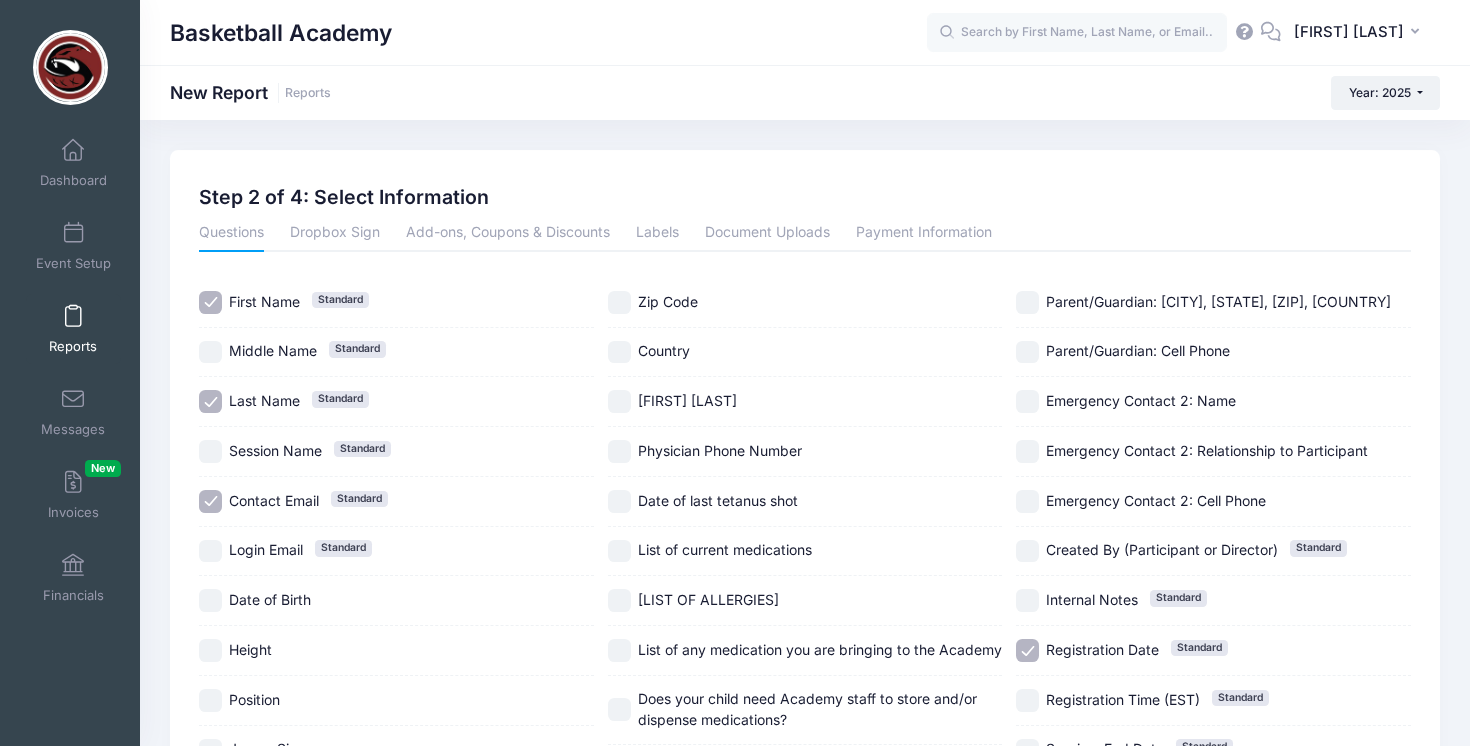 click on "Contact Email Standard" at bounding box center (210, 501) 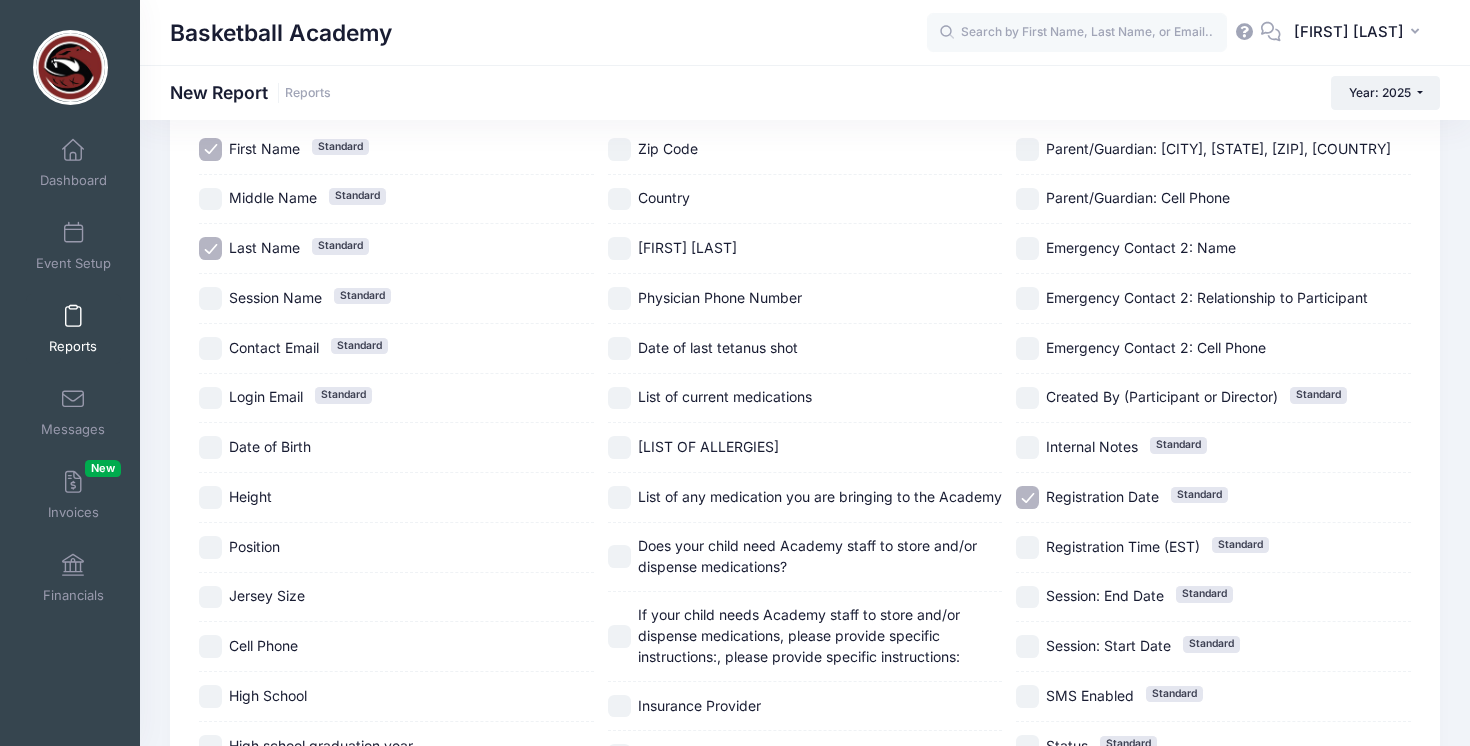 scroll, scrollTop: 175, scrollLeft: 0, axis: vertical 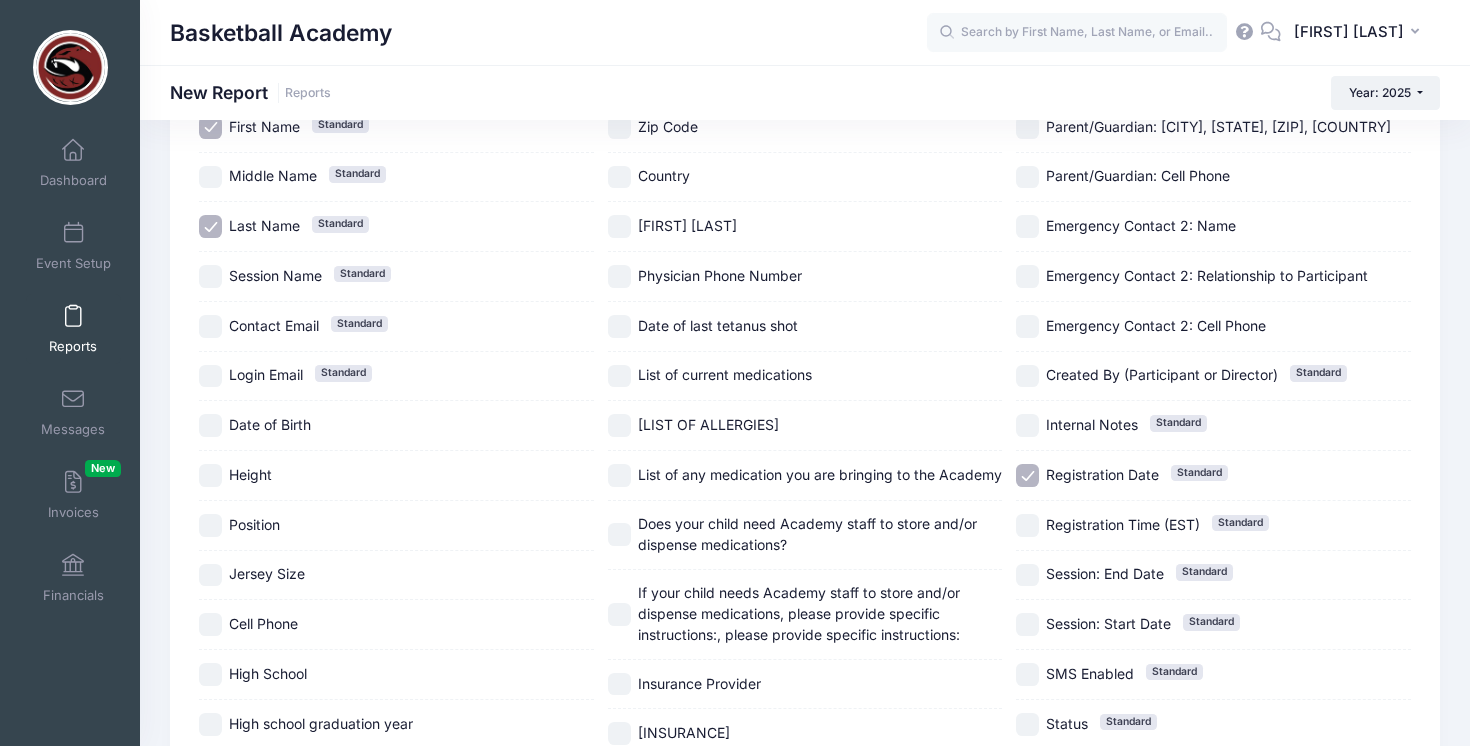 click on "Contact Email Standard" at bounding box center [210, 326] 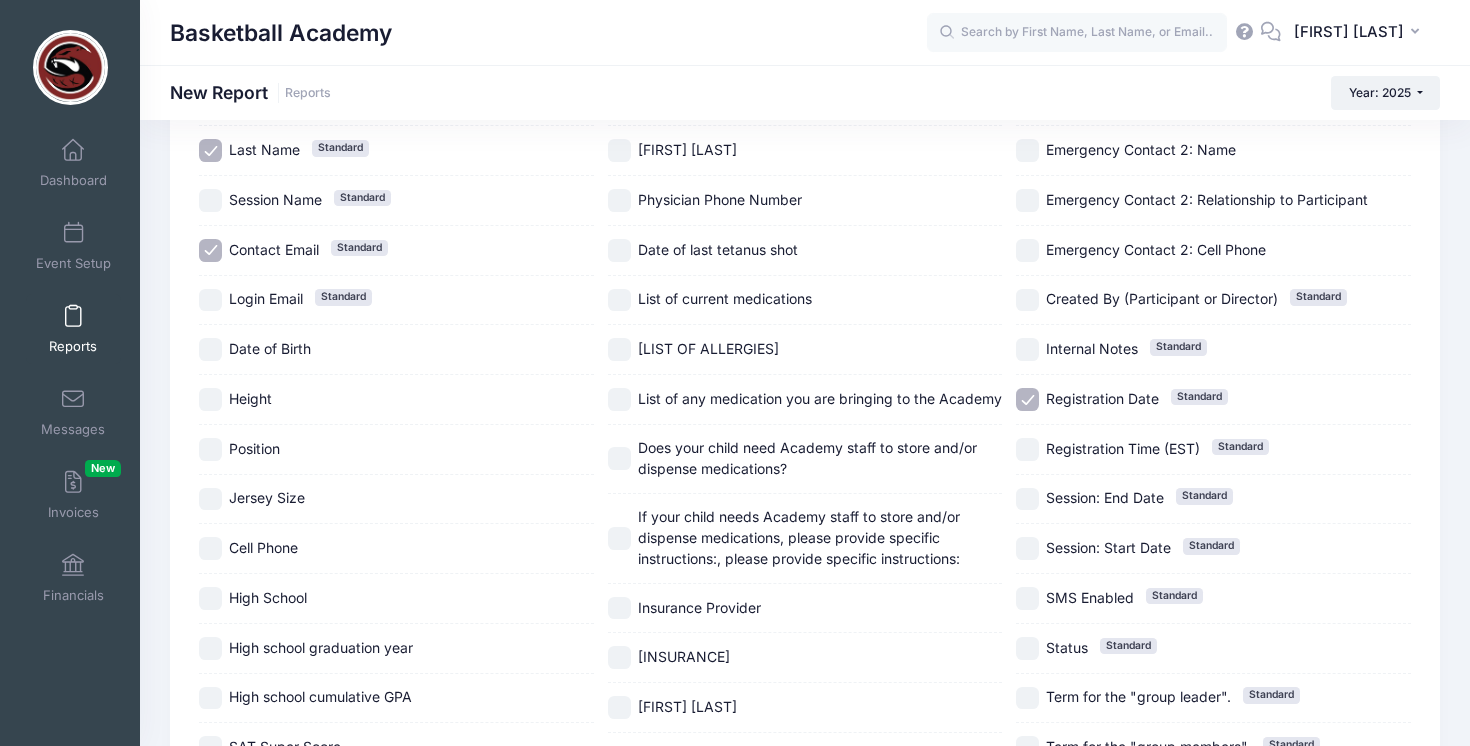 scroll, scrollTop: 262, scrollLeft: 0, axis: vertical 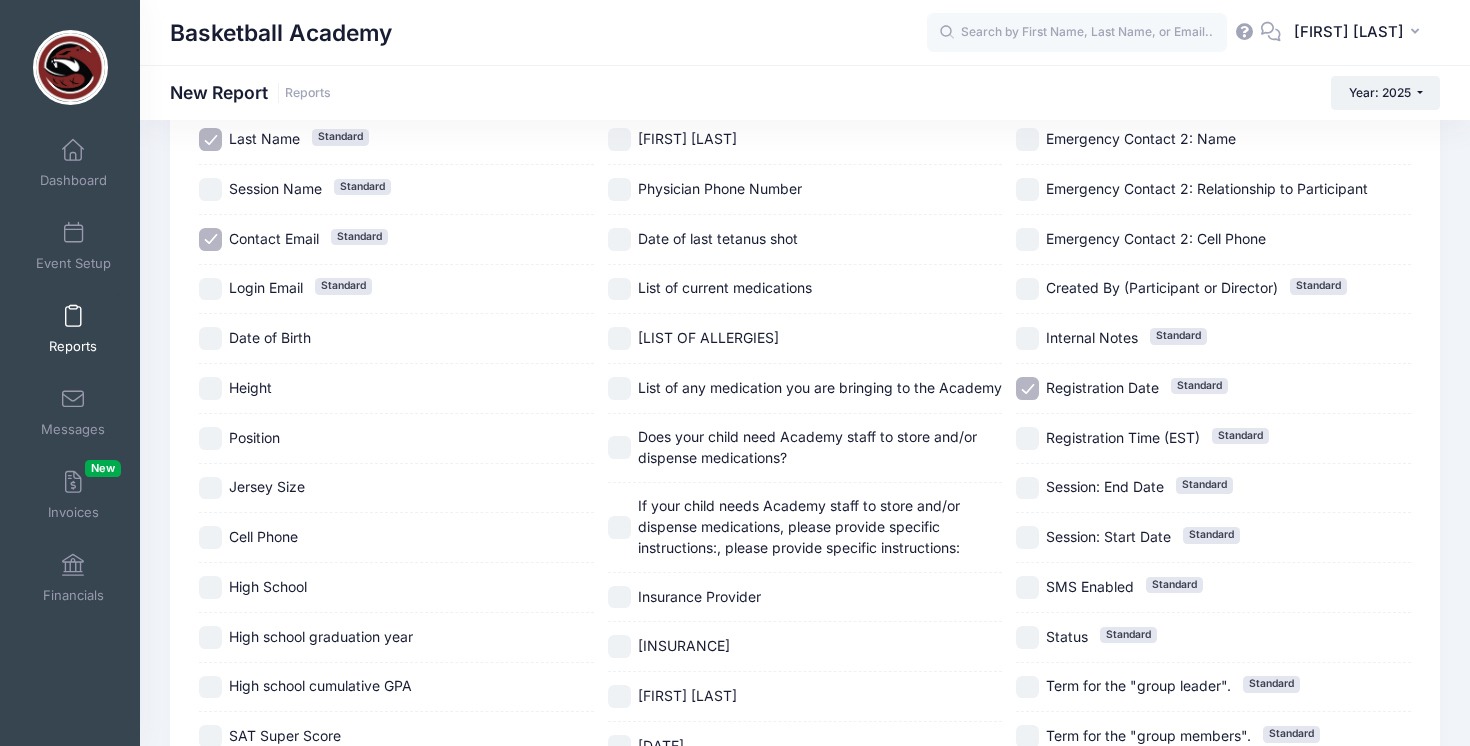 click on "Cell Phone" at bounding box center (210, 537) 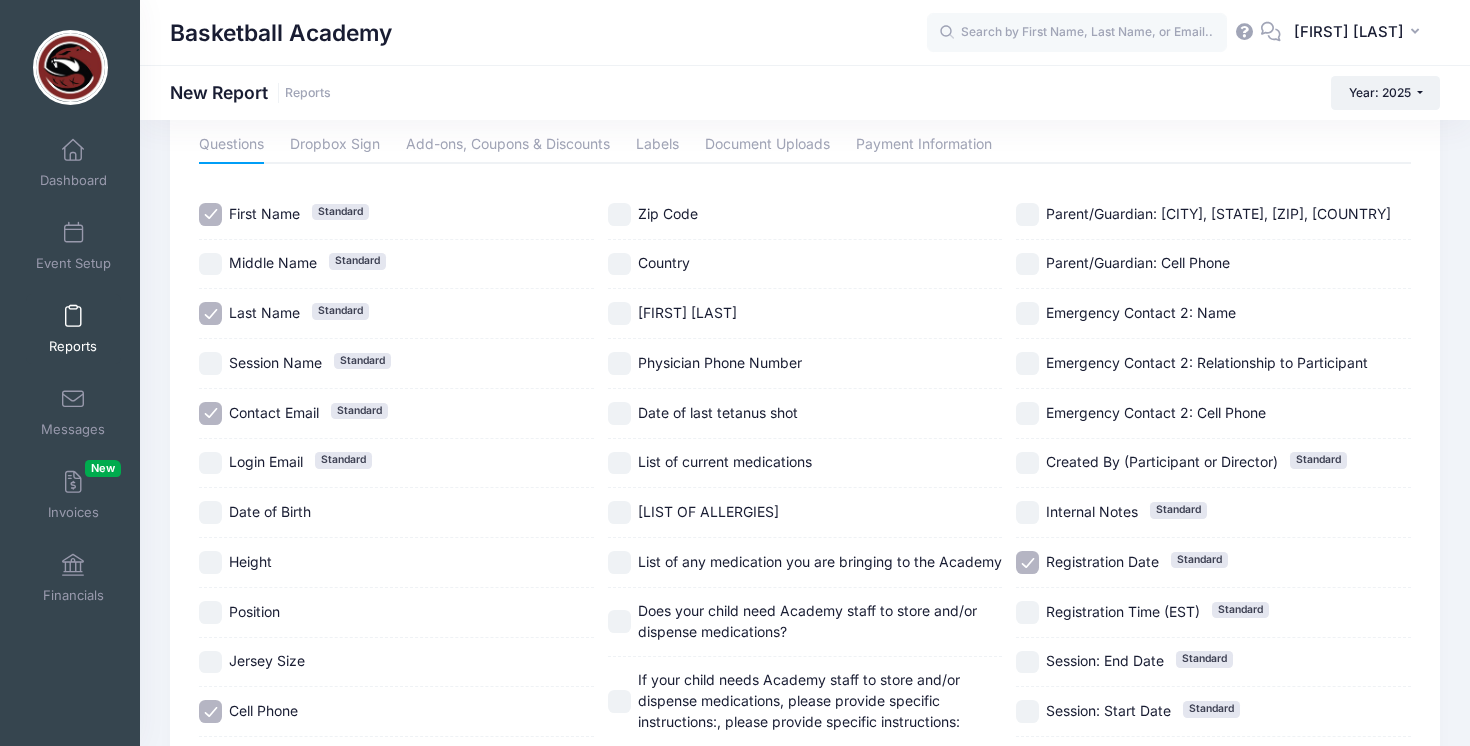 scroll, scrollTop: 75, scrollLeft: 0, axis: vertical 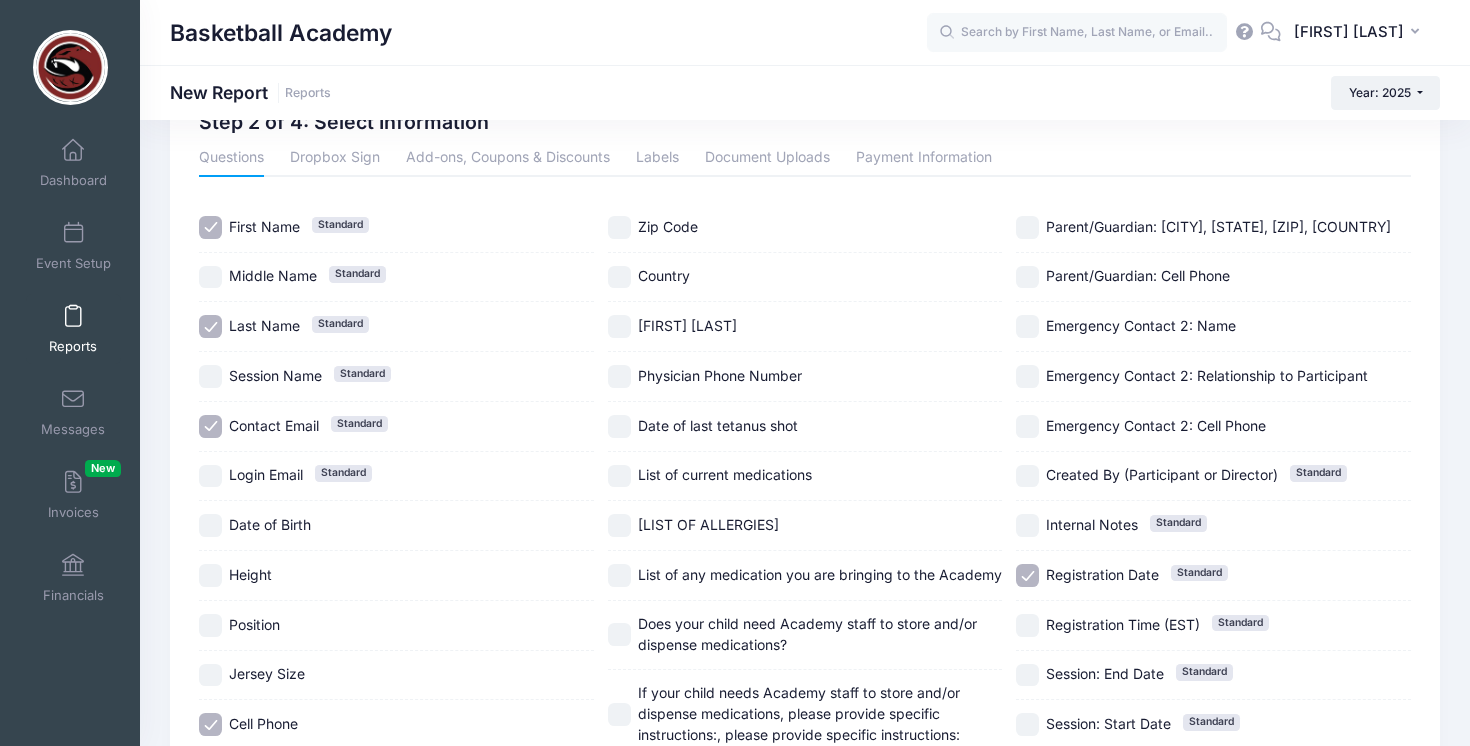 click on "Reports" at bounding box center (73, 329) 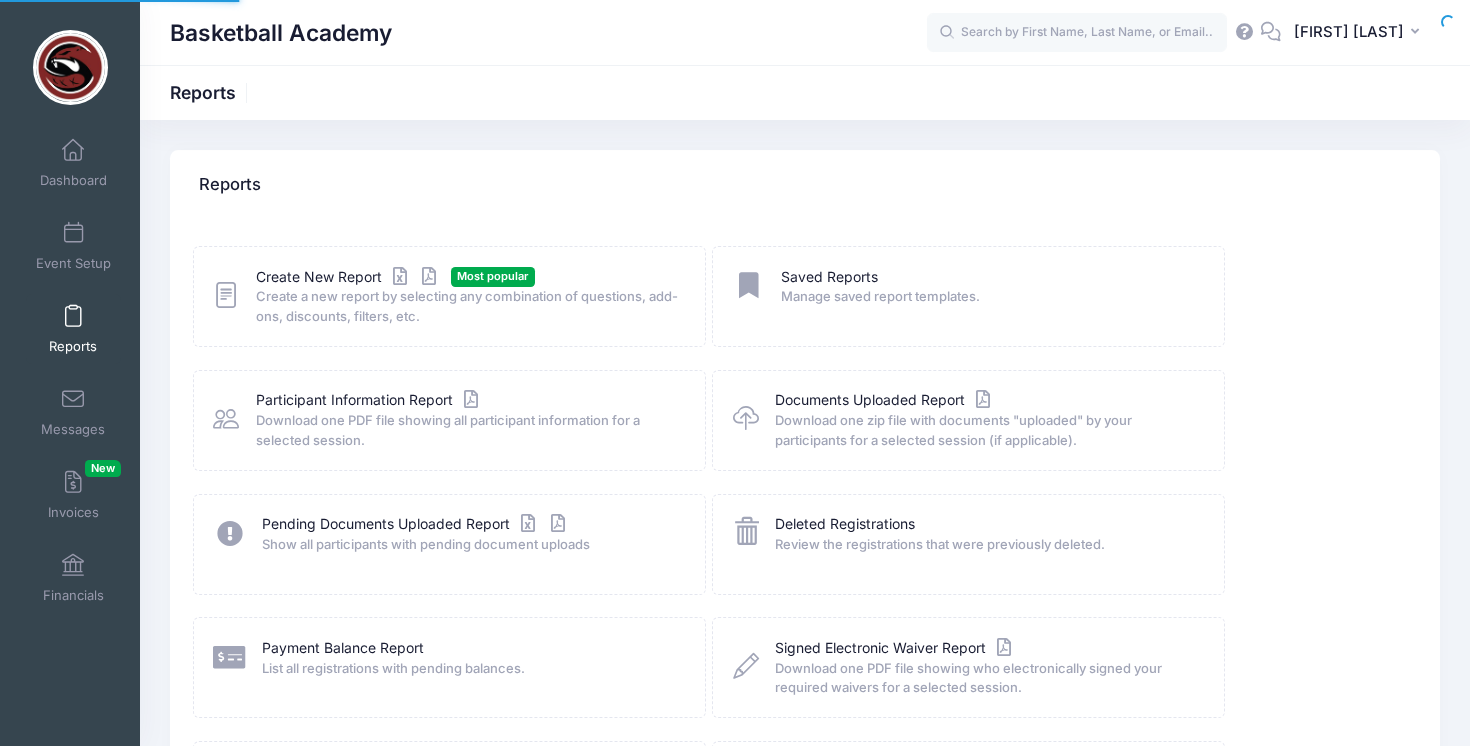 scroll, scrollTop: 0, scrollLeft: 0, axis: both 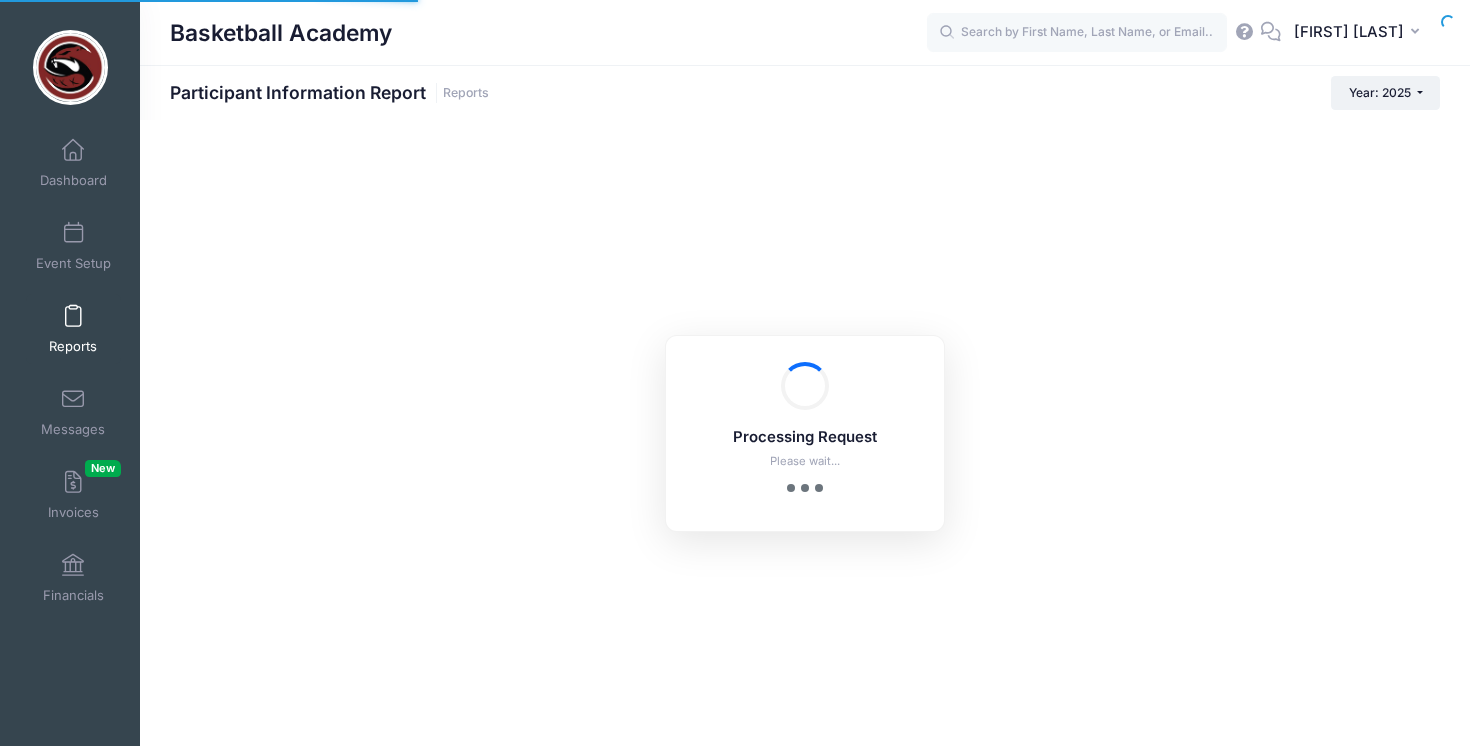 checkbox on "true" 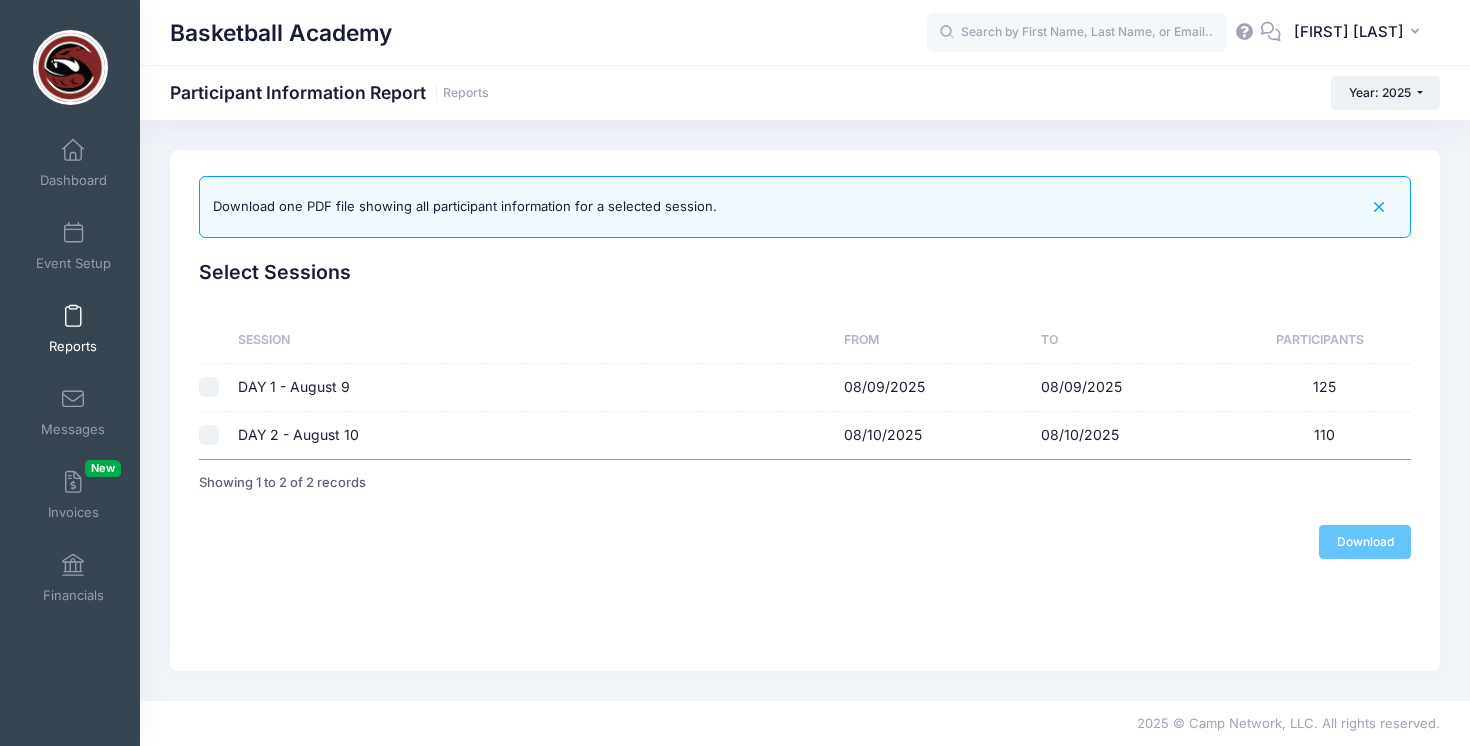 click at bounding box center (209, 387) 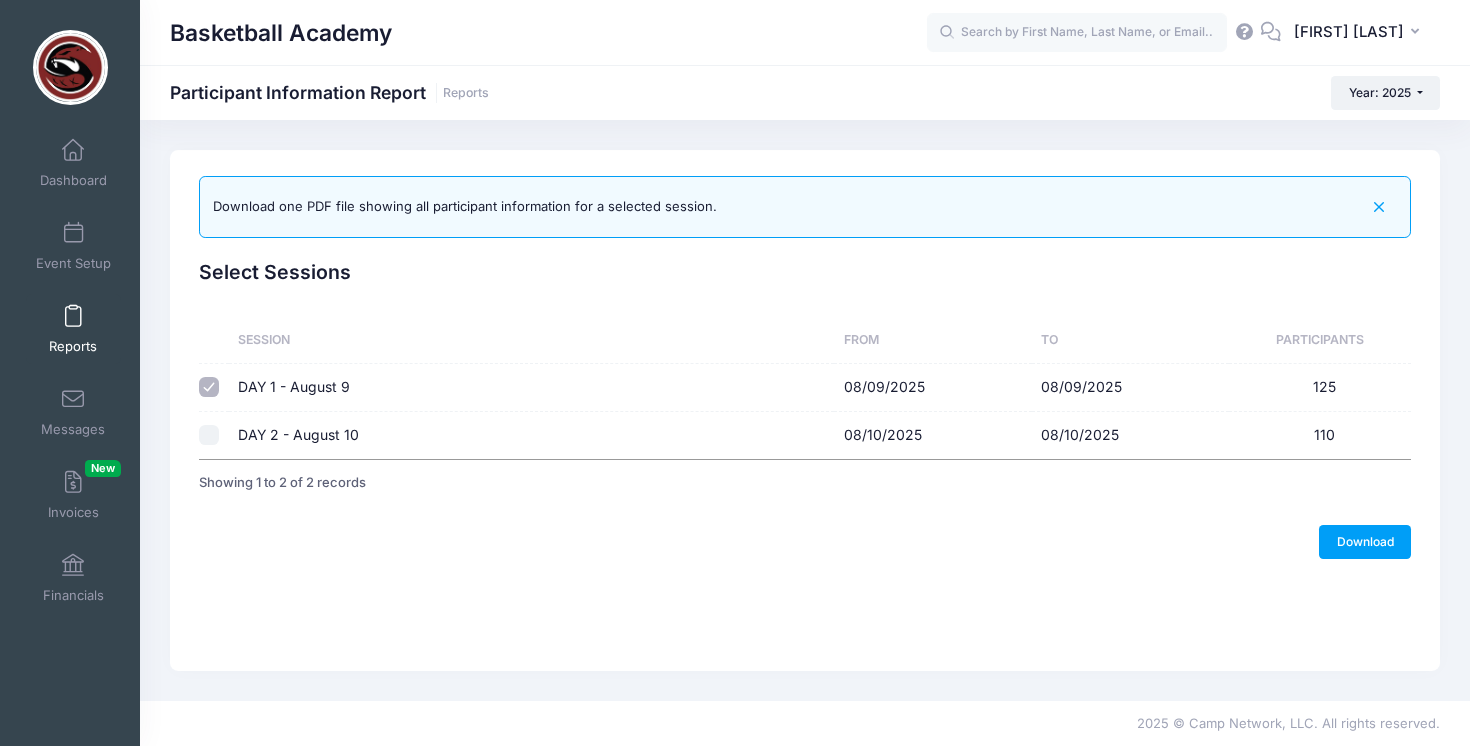 click at bounding box center [209, 435] 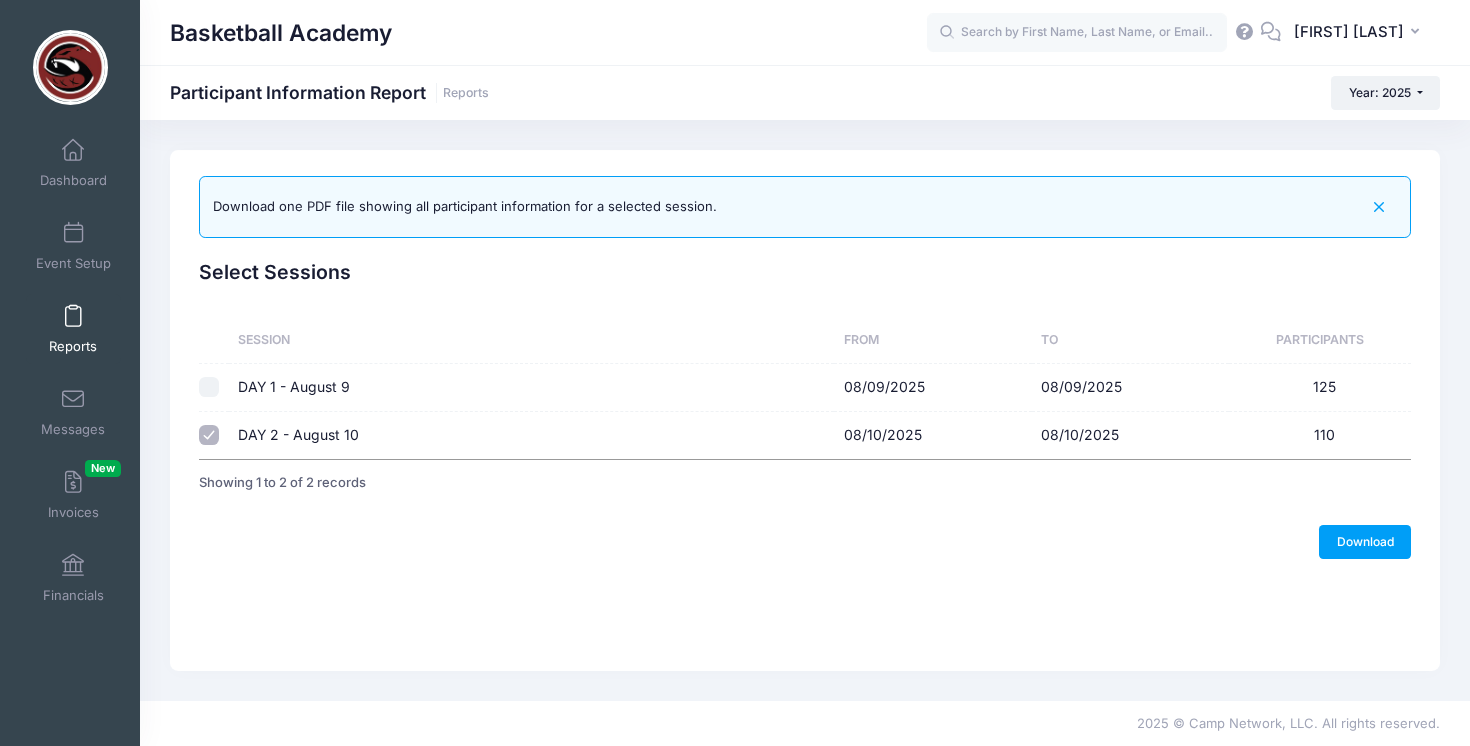 click at bounding box center [209, 387] 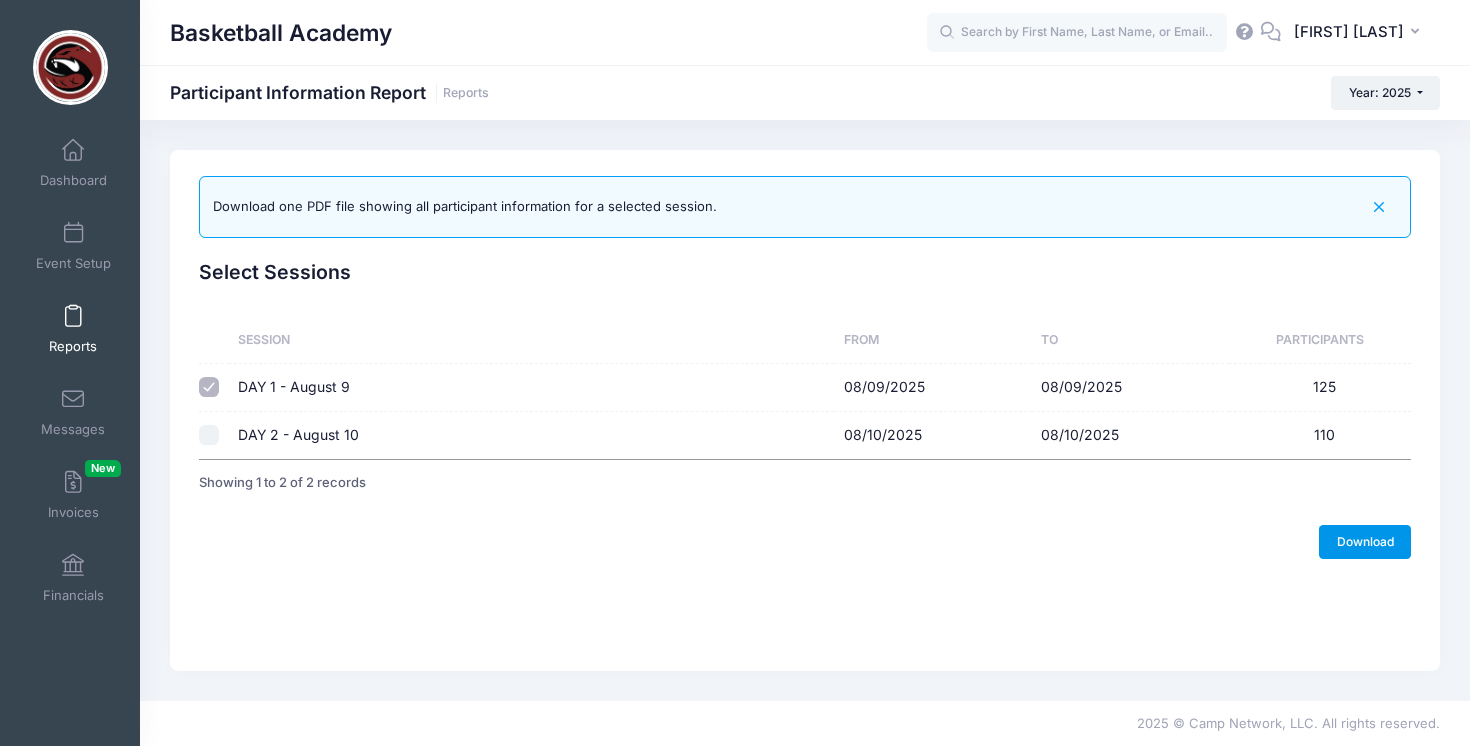 click on "Download" at bounding box center (1365, 542) 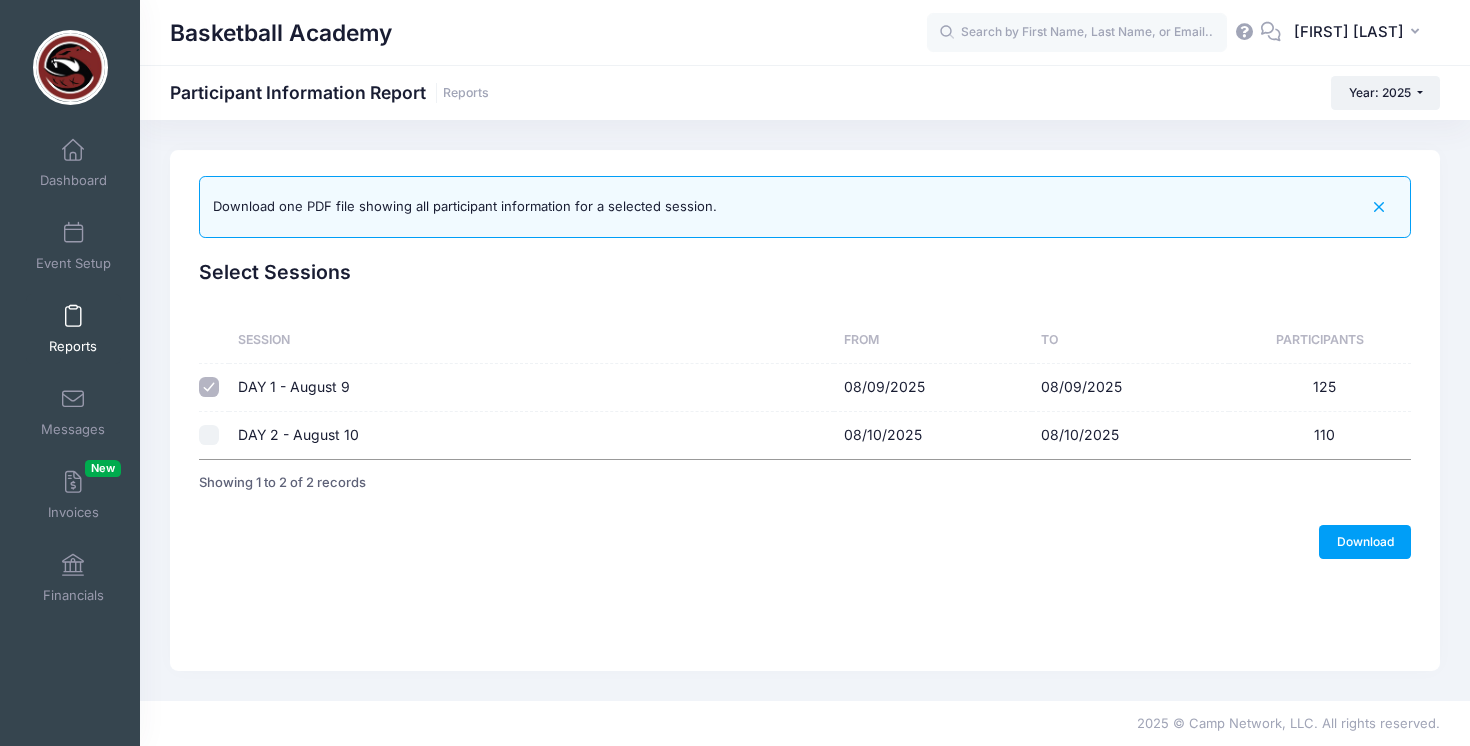 click at bounding box center [209, 435] 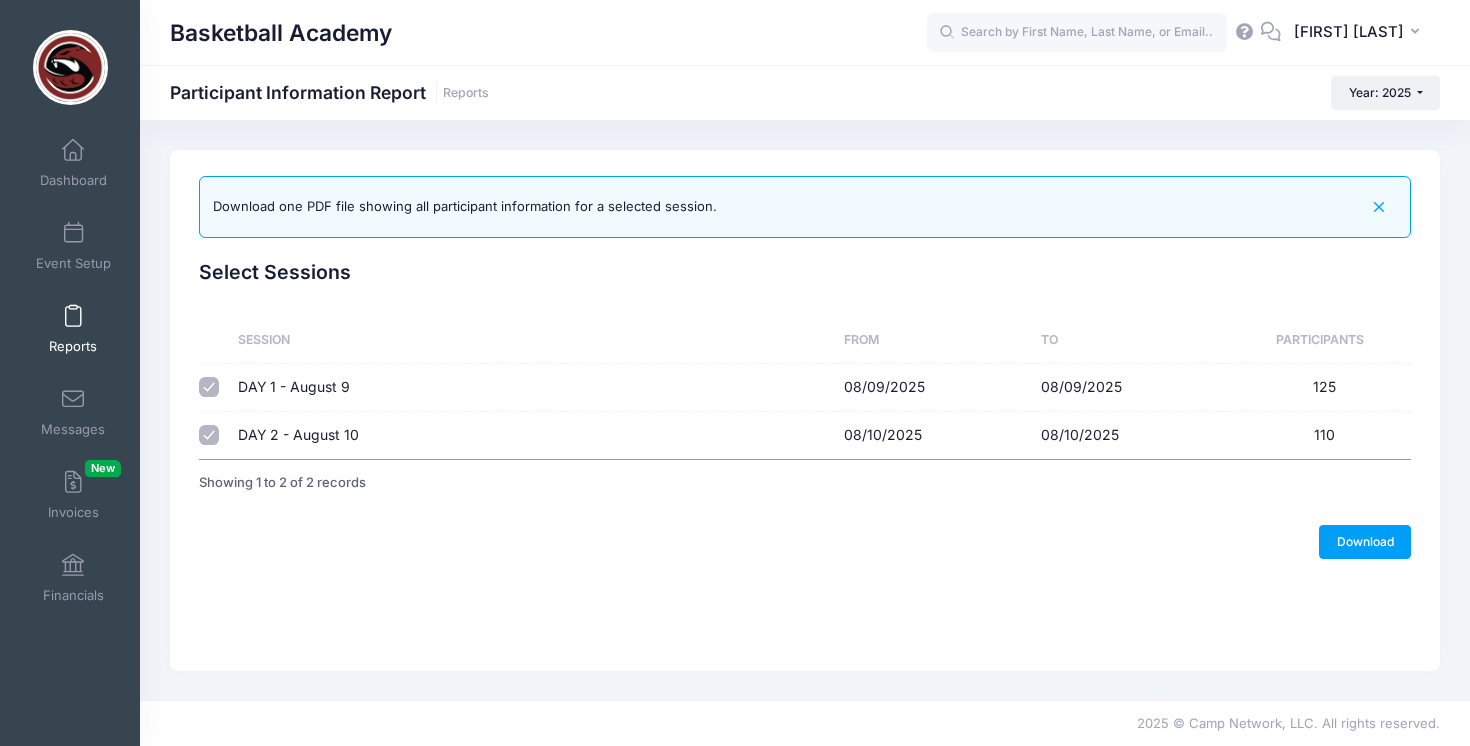 checkbox on "false" 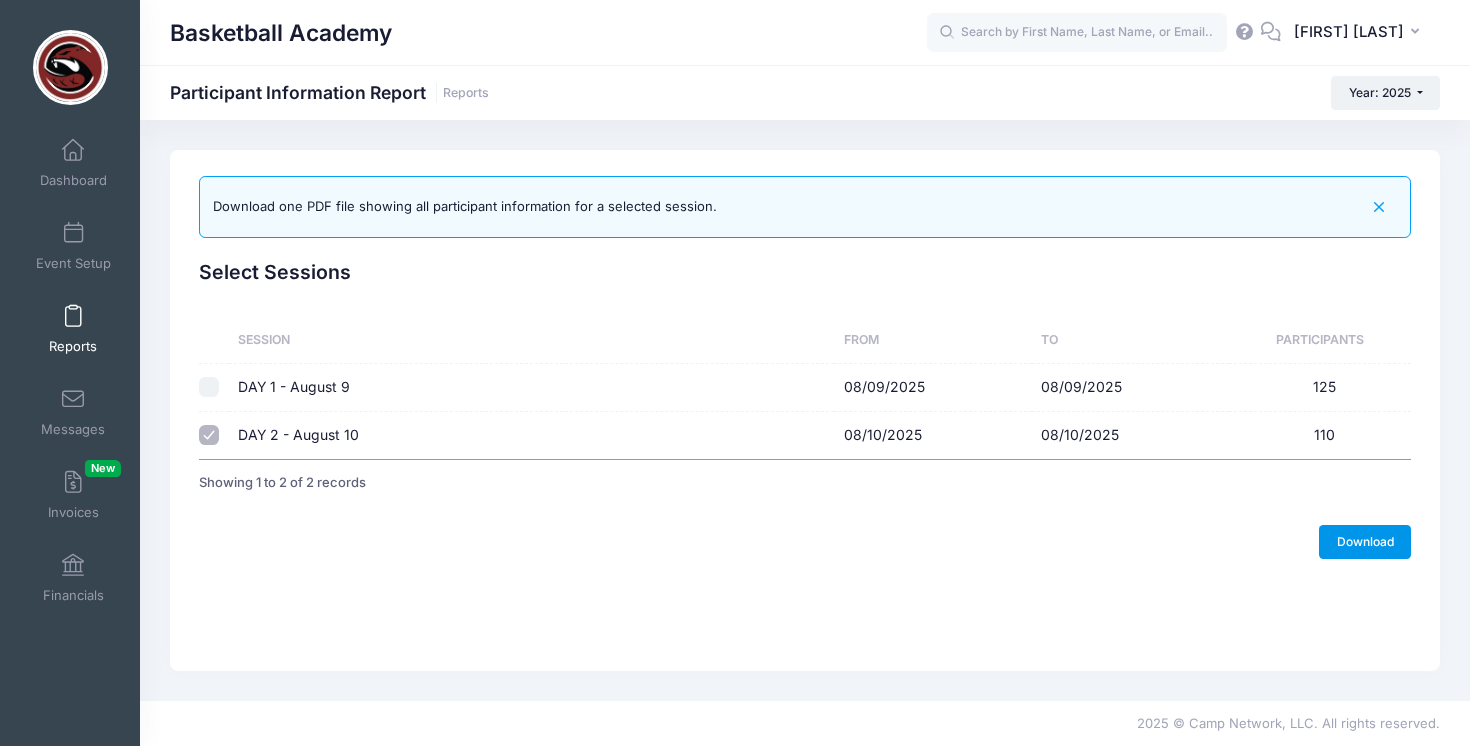 click on "Download" at bounding box center (1365, 542) 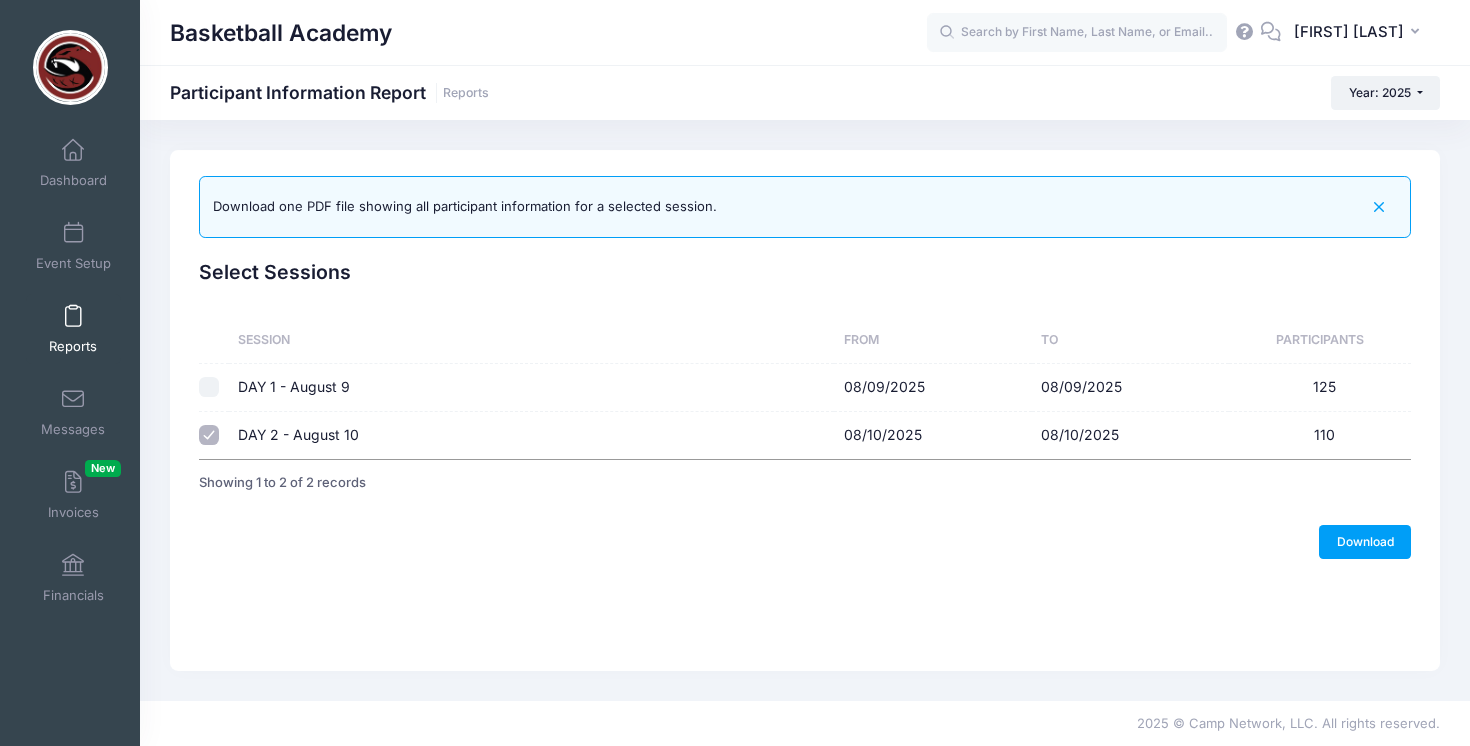 click on "Basketball Academy
Participant Information Report
Reports
Year: 2025
Year: 2025
Year: 2024
Year: 2023
Year: 2022 Year: 2021" at bounding box center (805, 93) 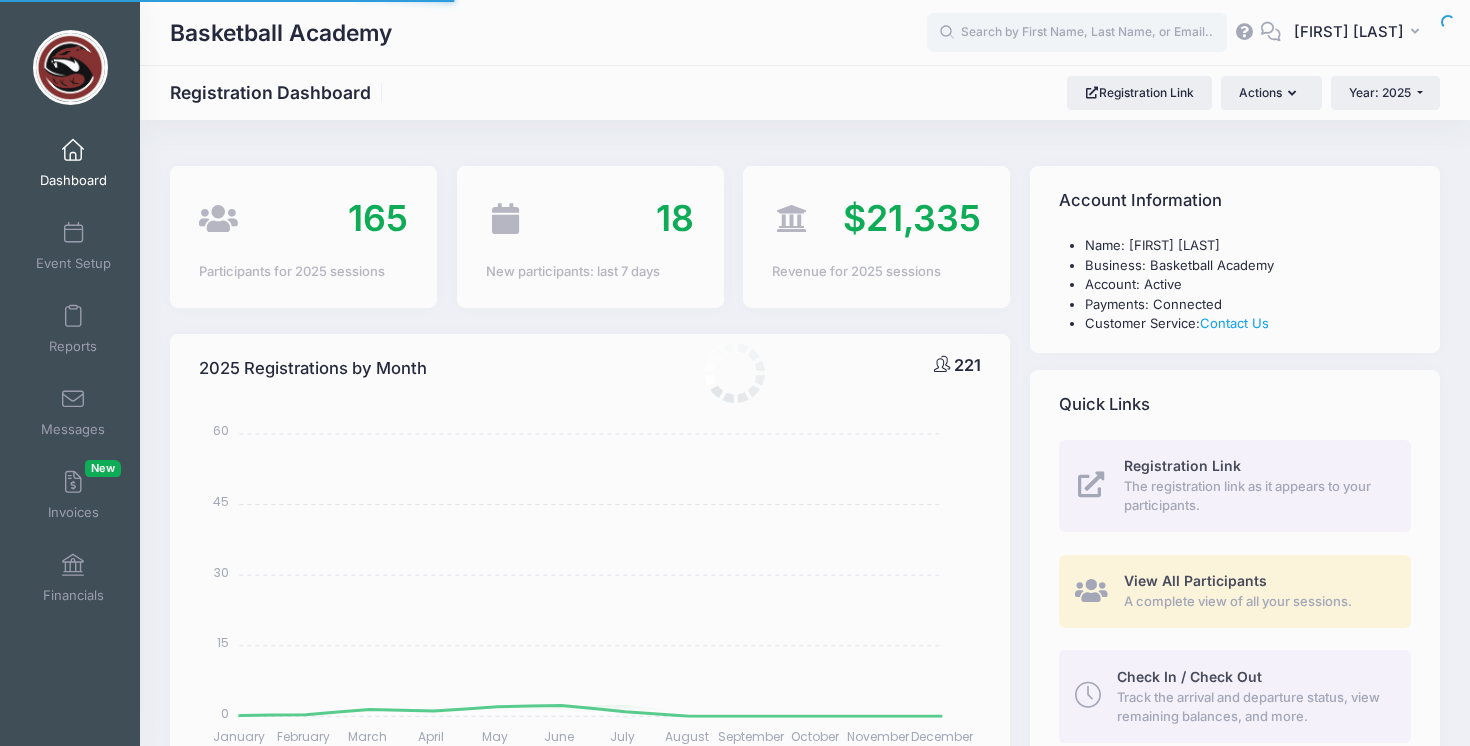 select 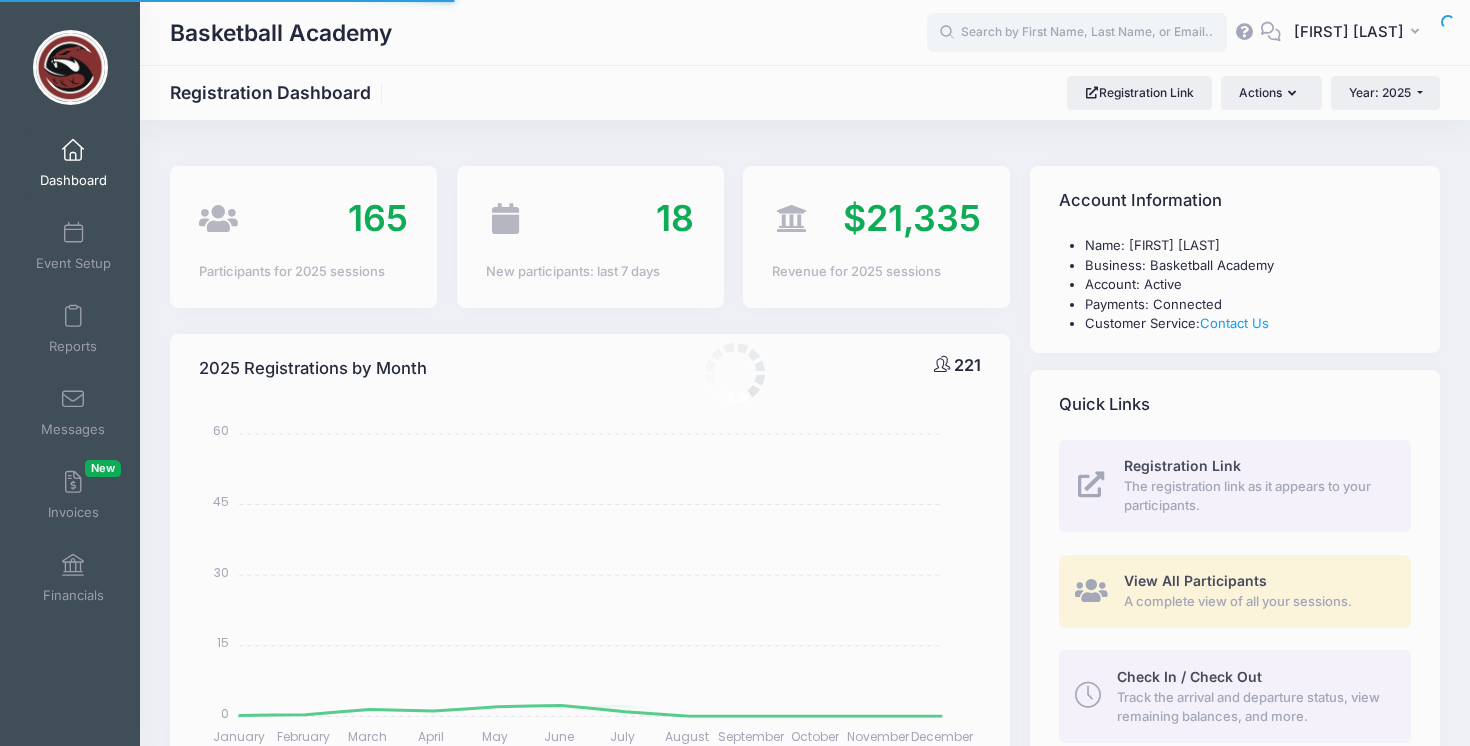 scroll, scrollTop: 0, scrollLeft: 0, axis: both 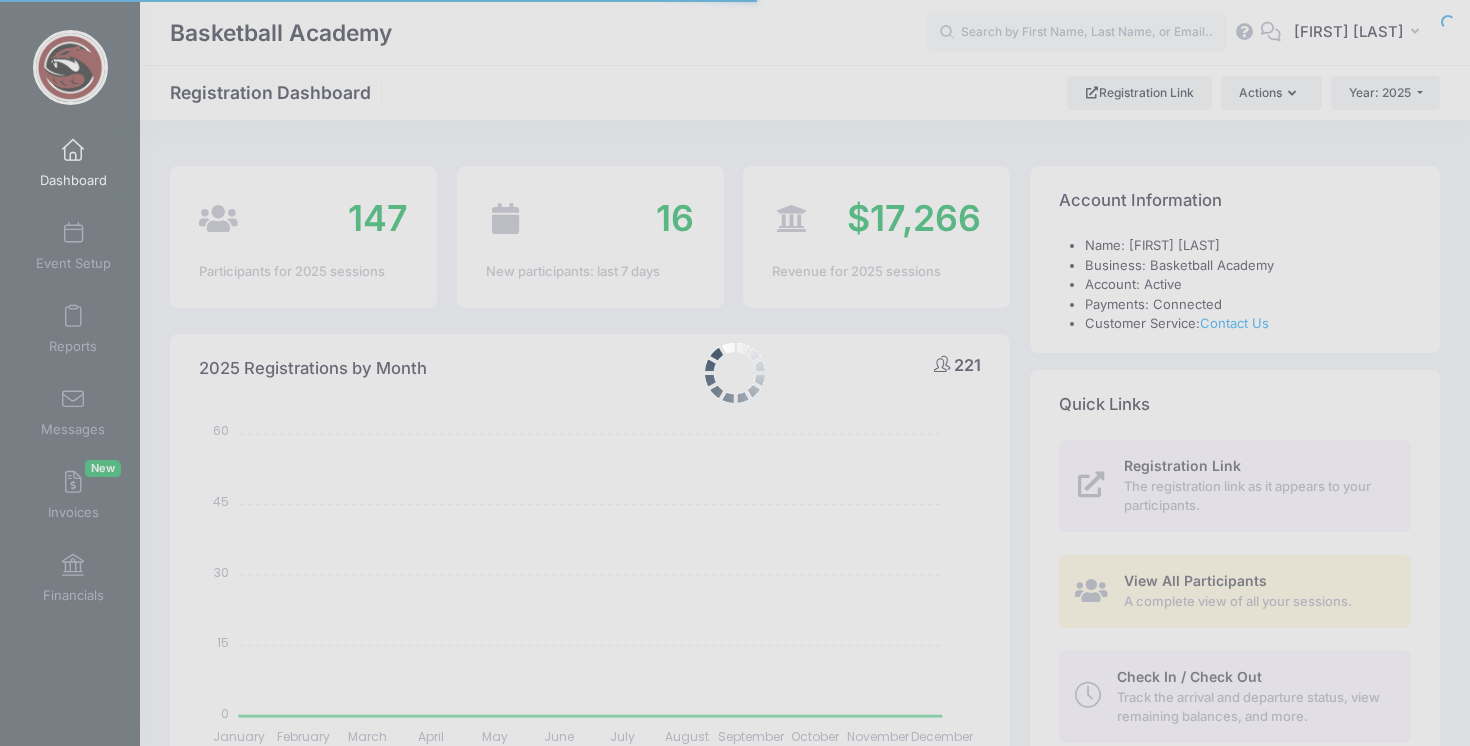 select 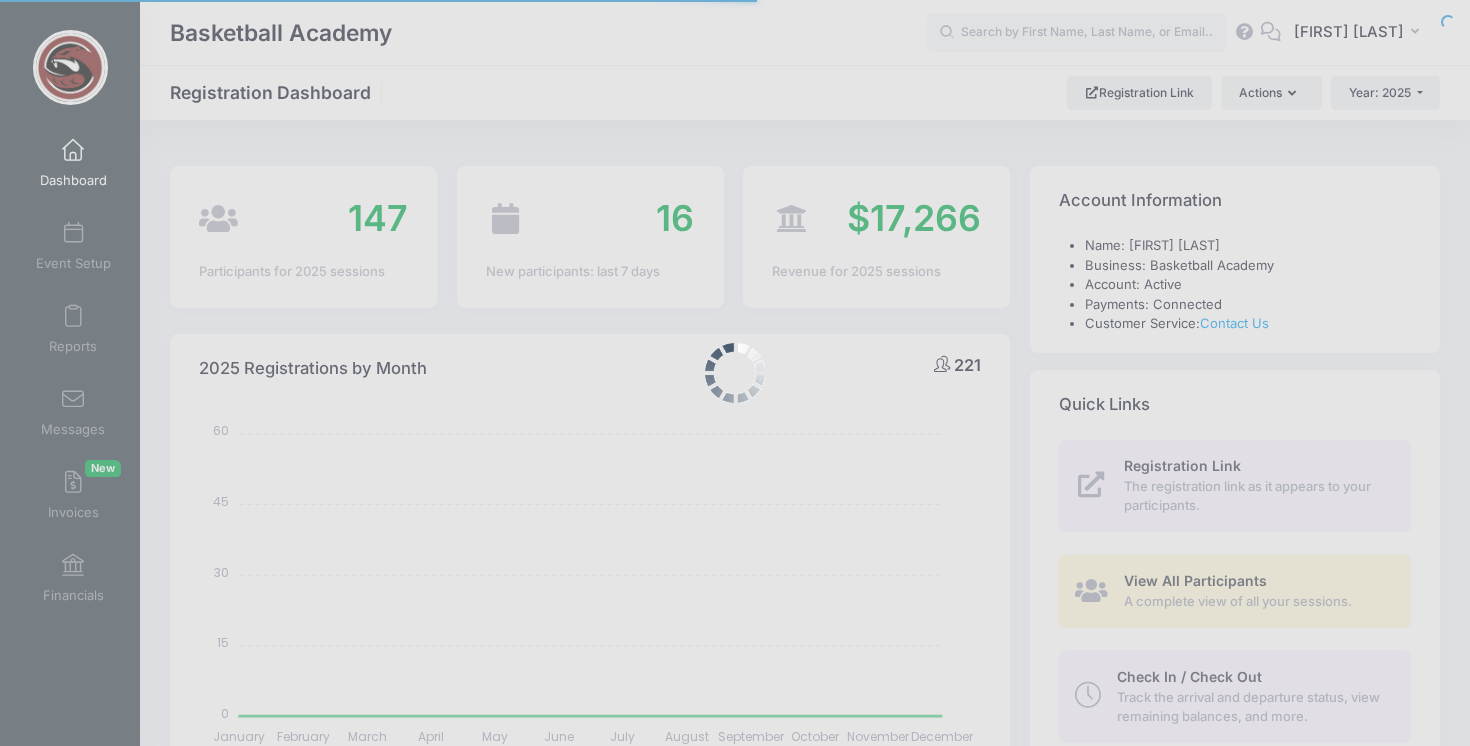 scroll, scrollTop: 0, scrollLeft: 0, axis: both 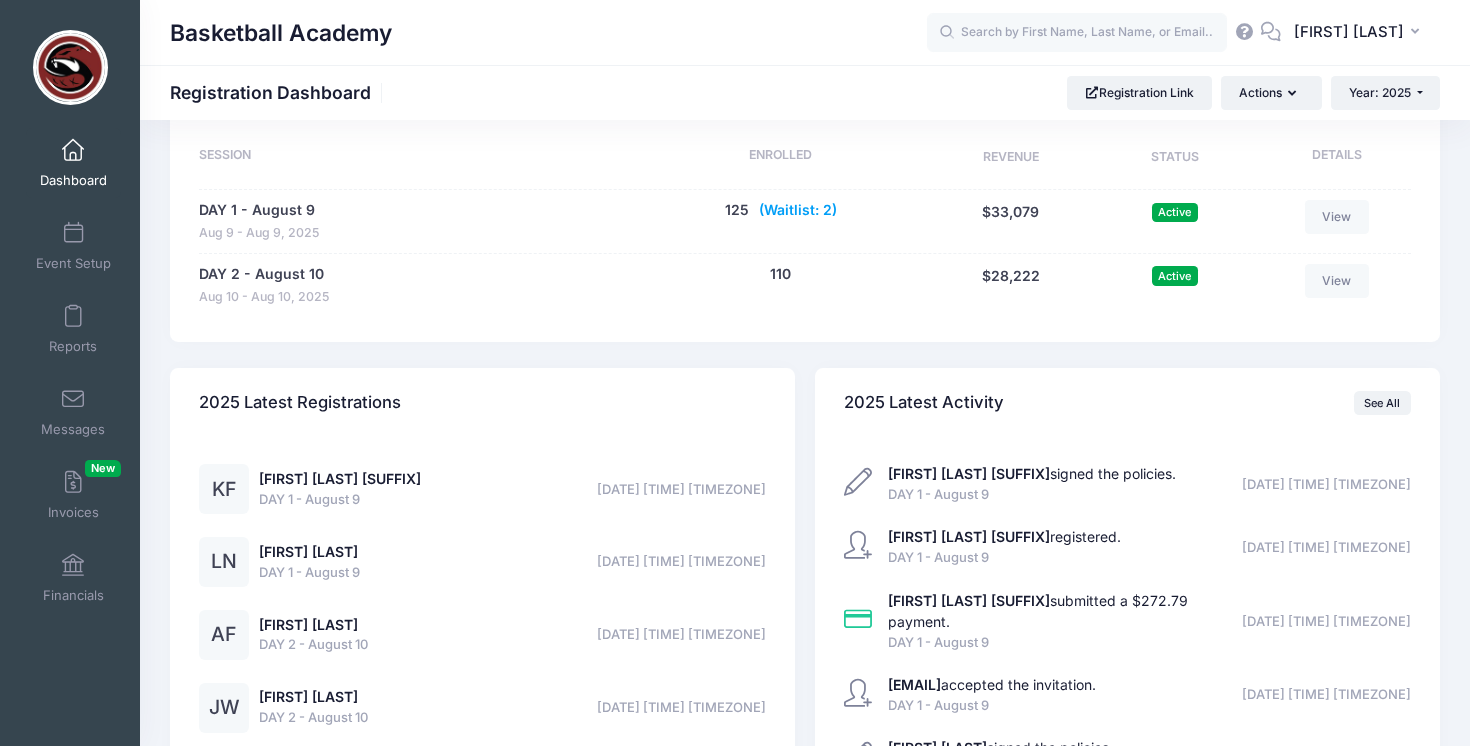 click on "(Waitlist: 2)" at bounding box center (798, 210) 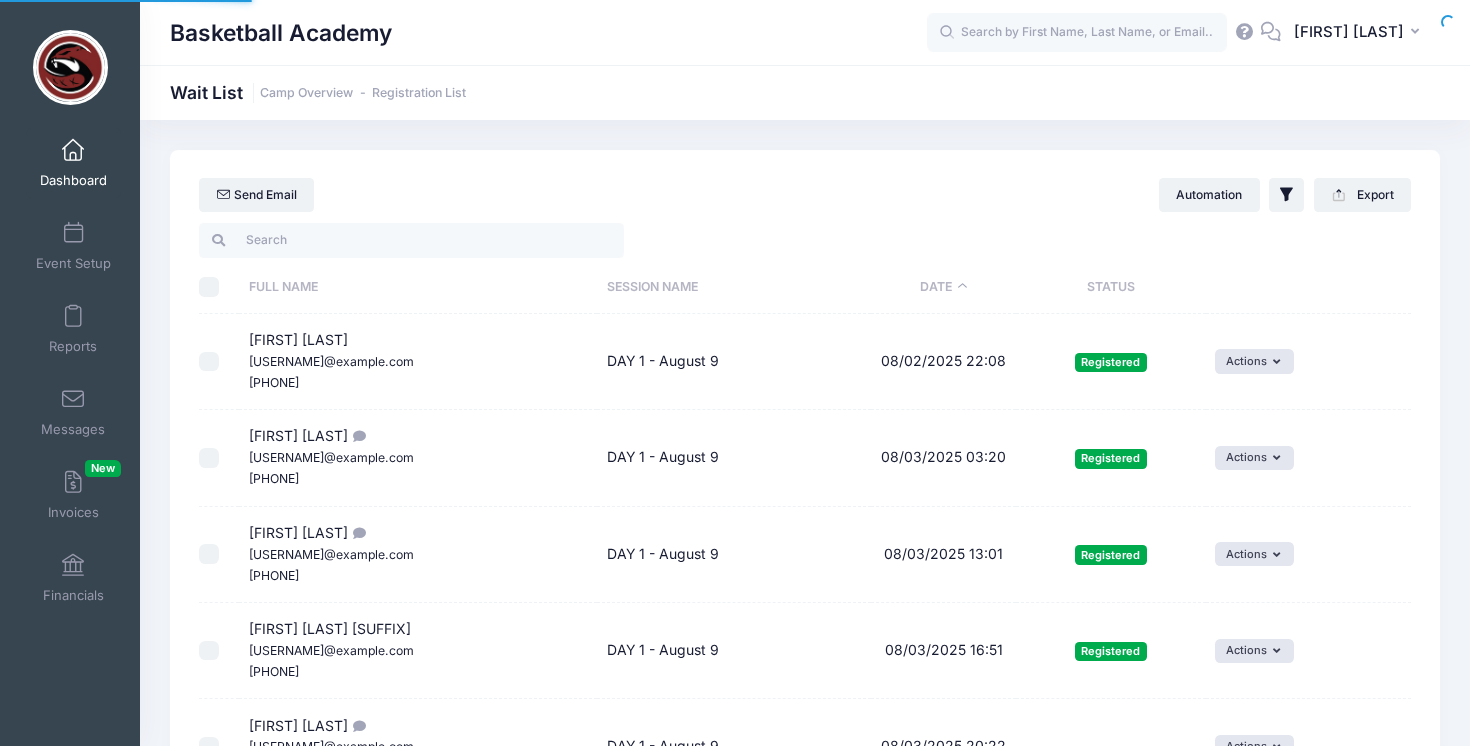 select on "50" 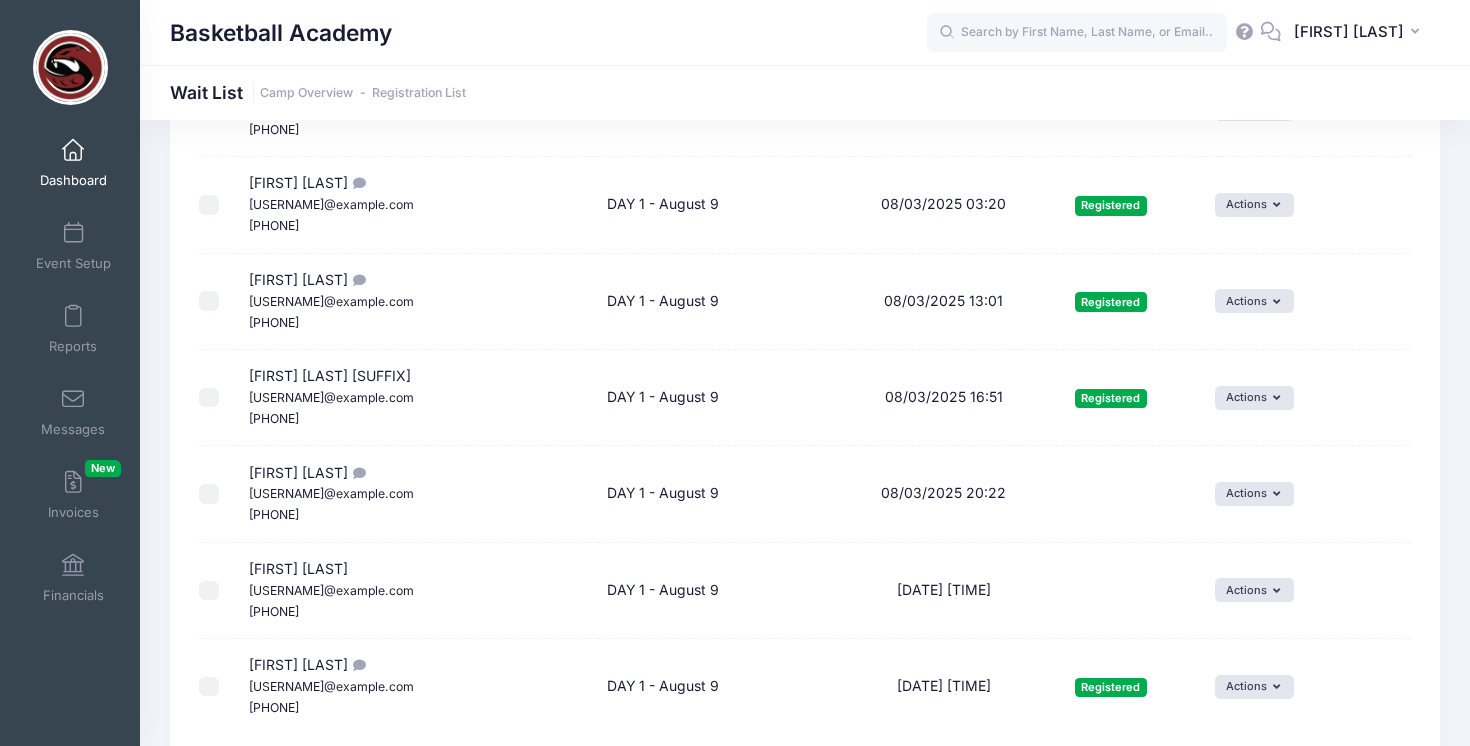 scroll, scrollTop: 251, scrollLeft: 0, axis: vertical 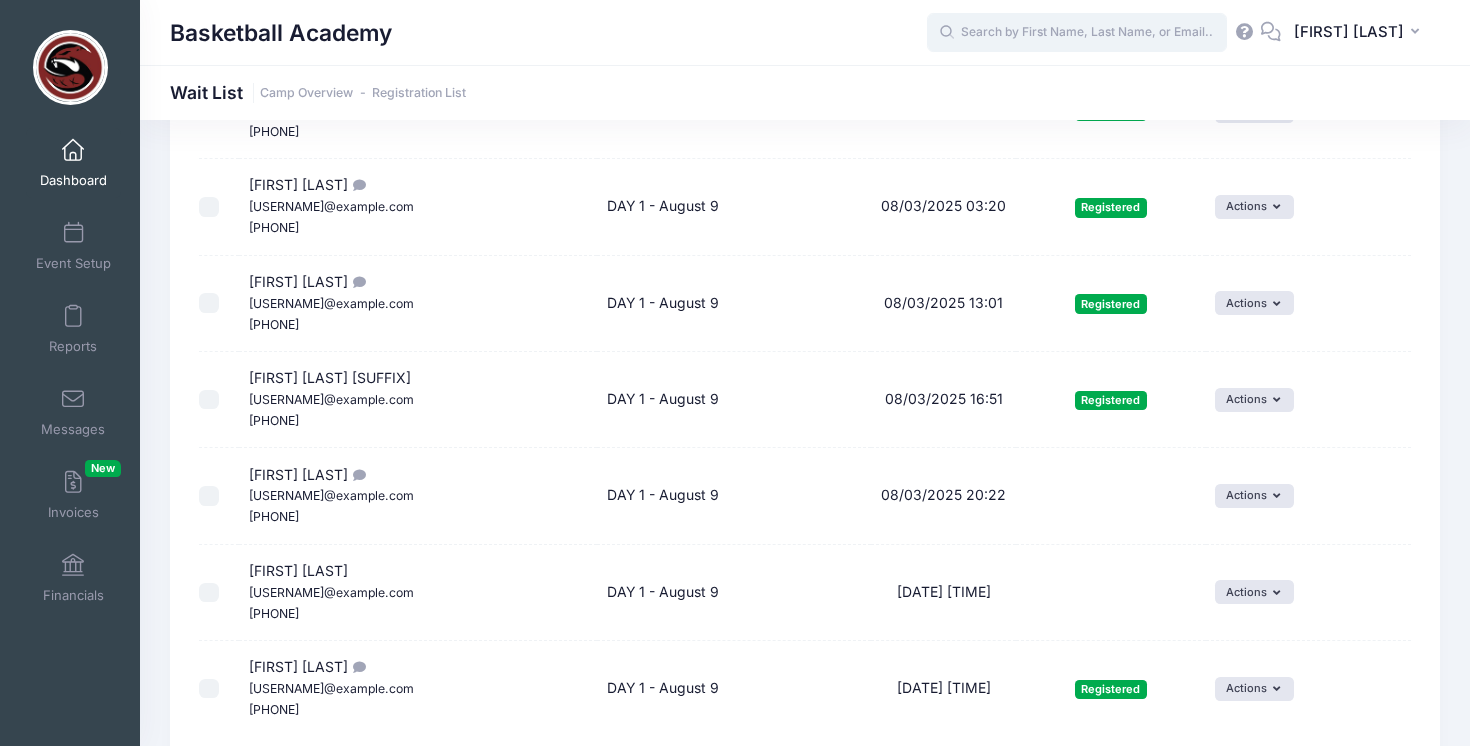 click at bounding box center (1077, 33) 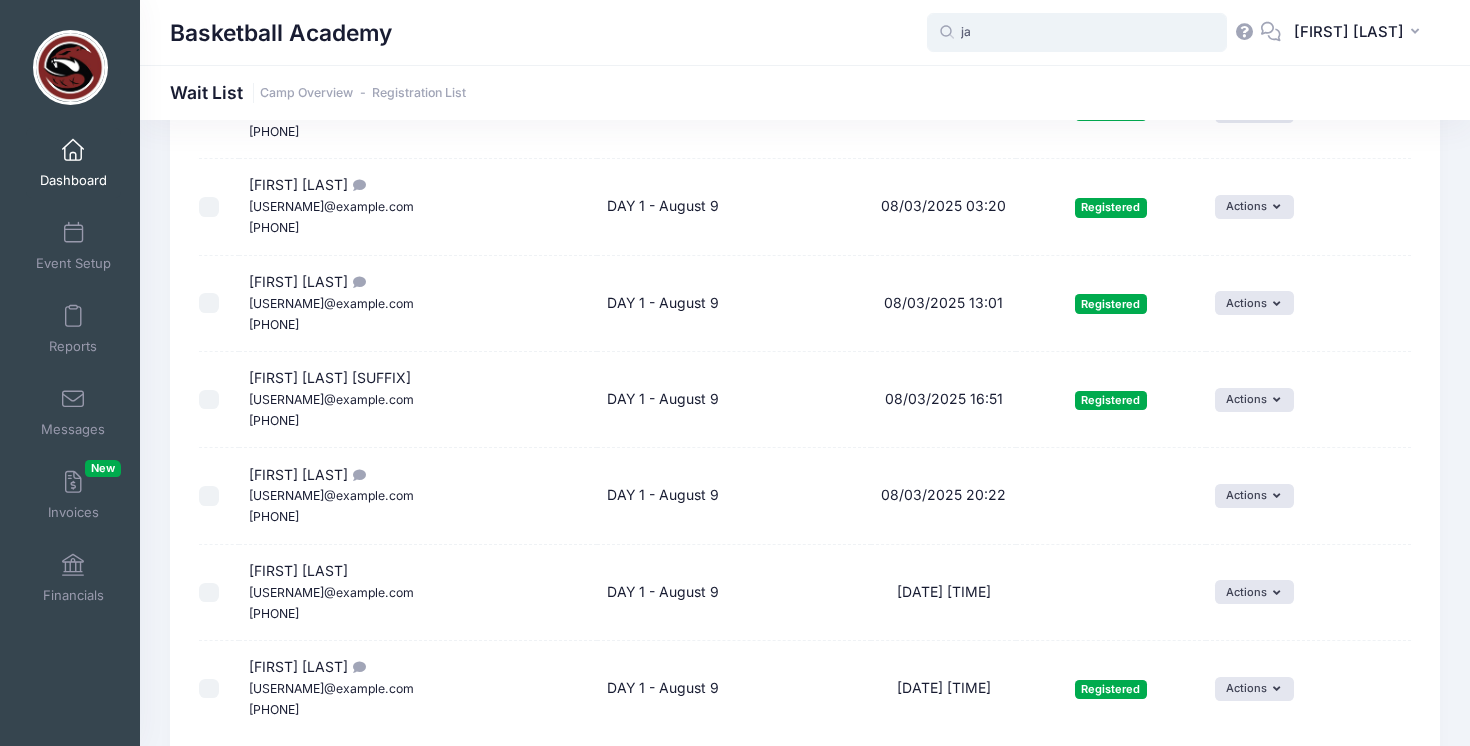 type on "j" 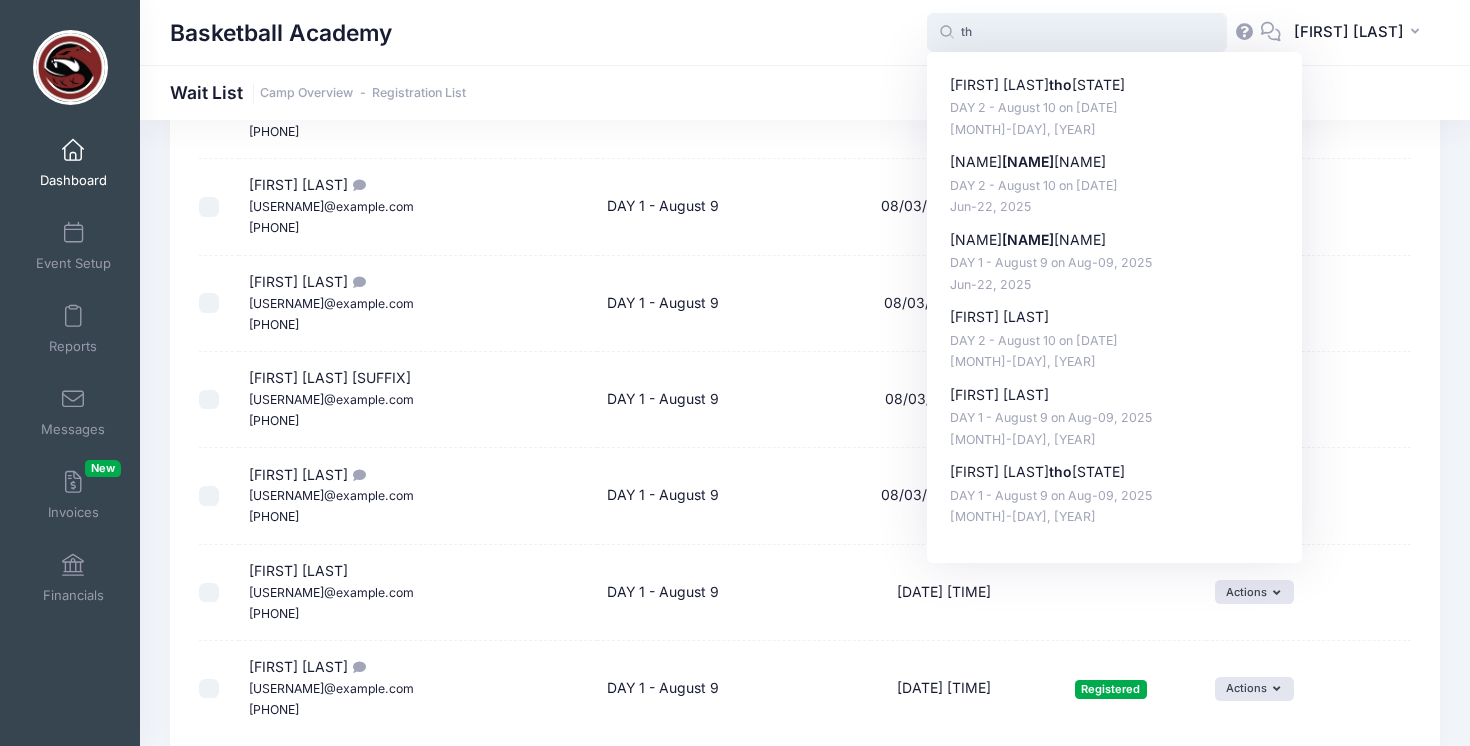 type on "t" 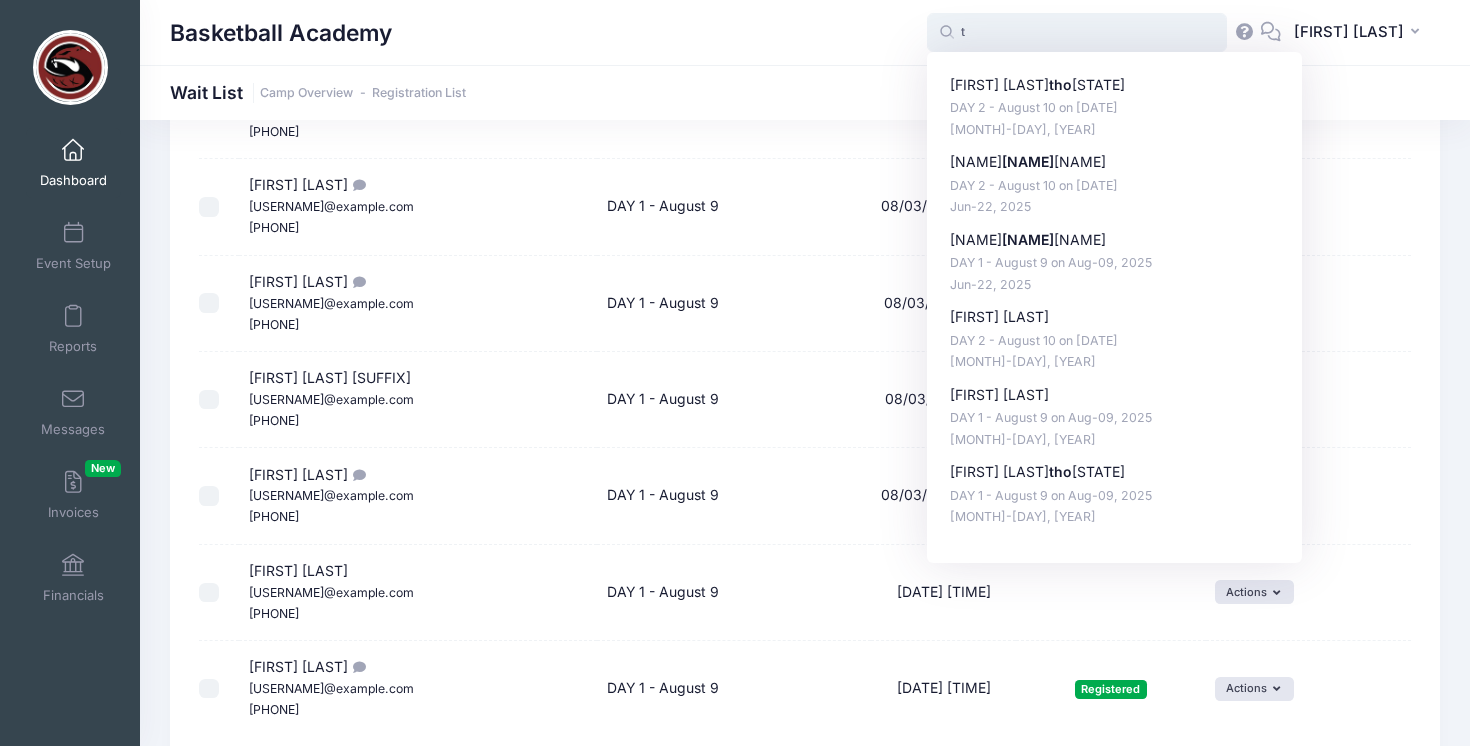 type 